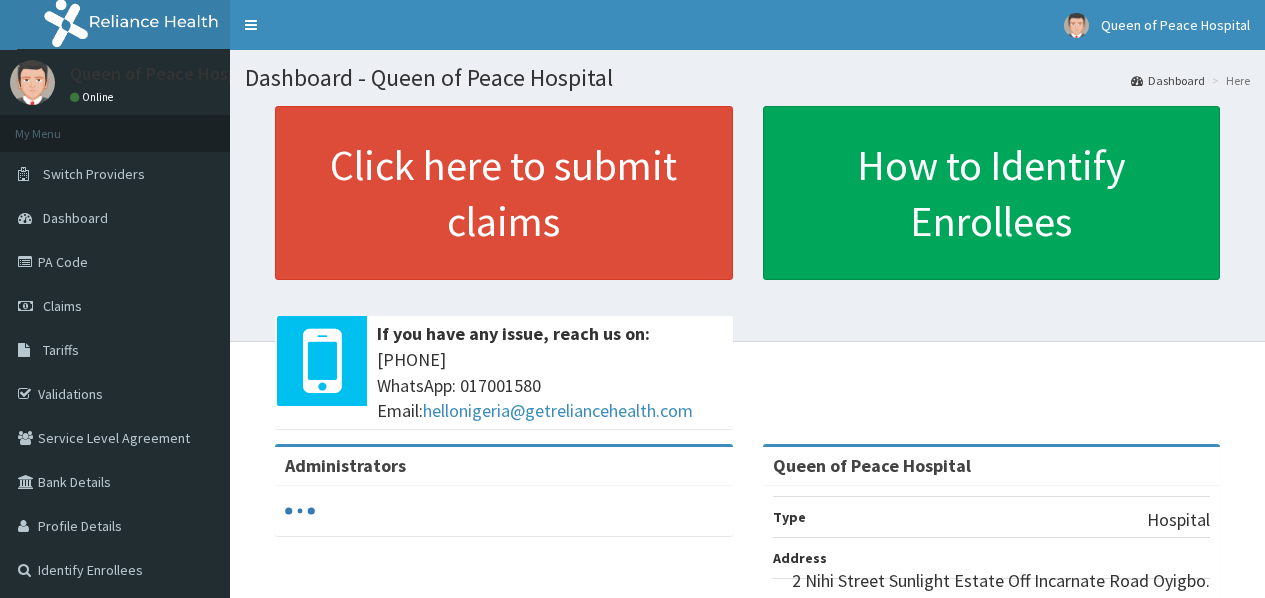 scroll, scrollTop: 0, scrollLeft: 0, axis: both 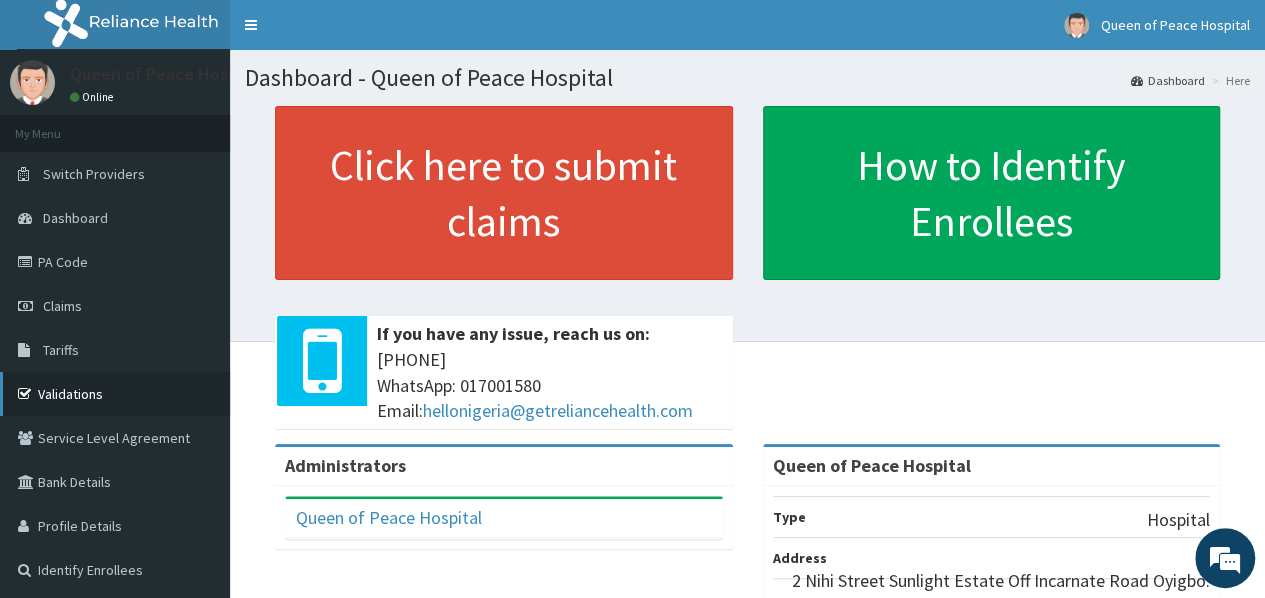 click on "Validations" at bounding box center (115, 394) 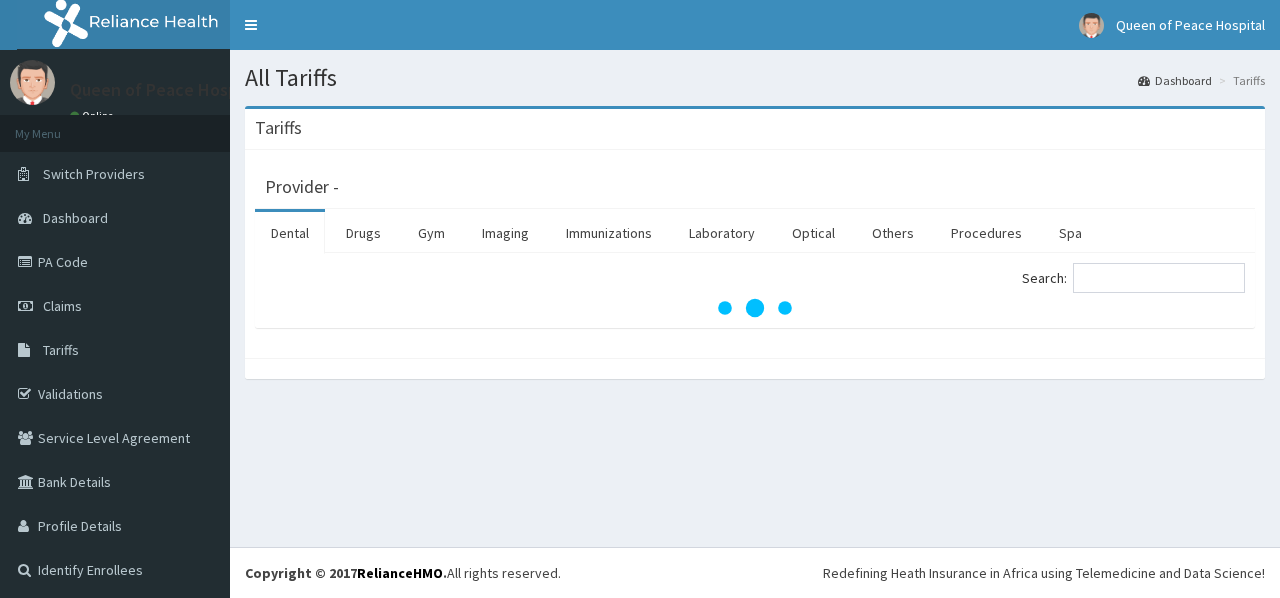 scroll, scrollTop: 0, scrollLeft: 0, axis: both 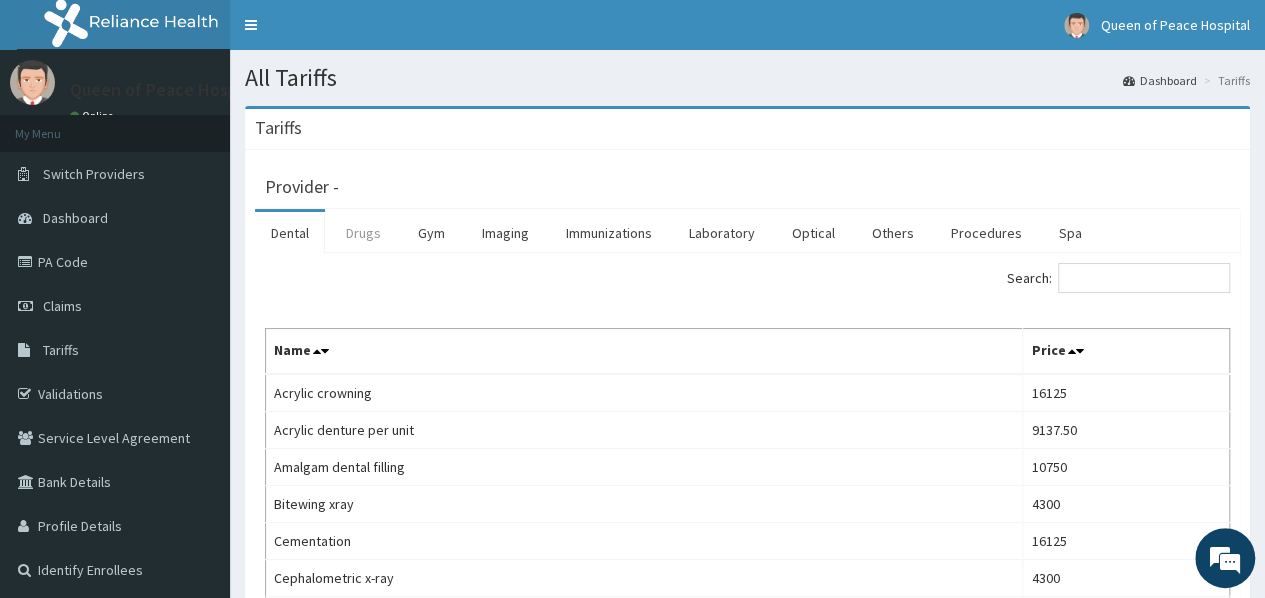 click on "Drugs" at bounding box center [363, 233] 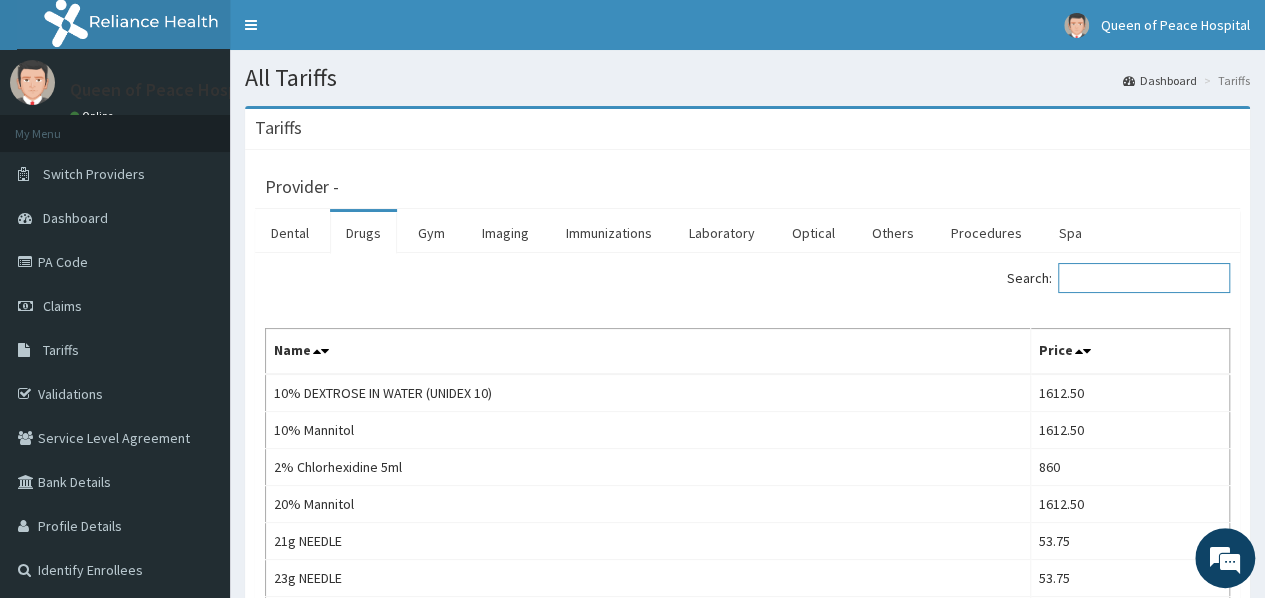 click on "Search:" at bounding box center (1144, 278) 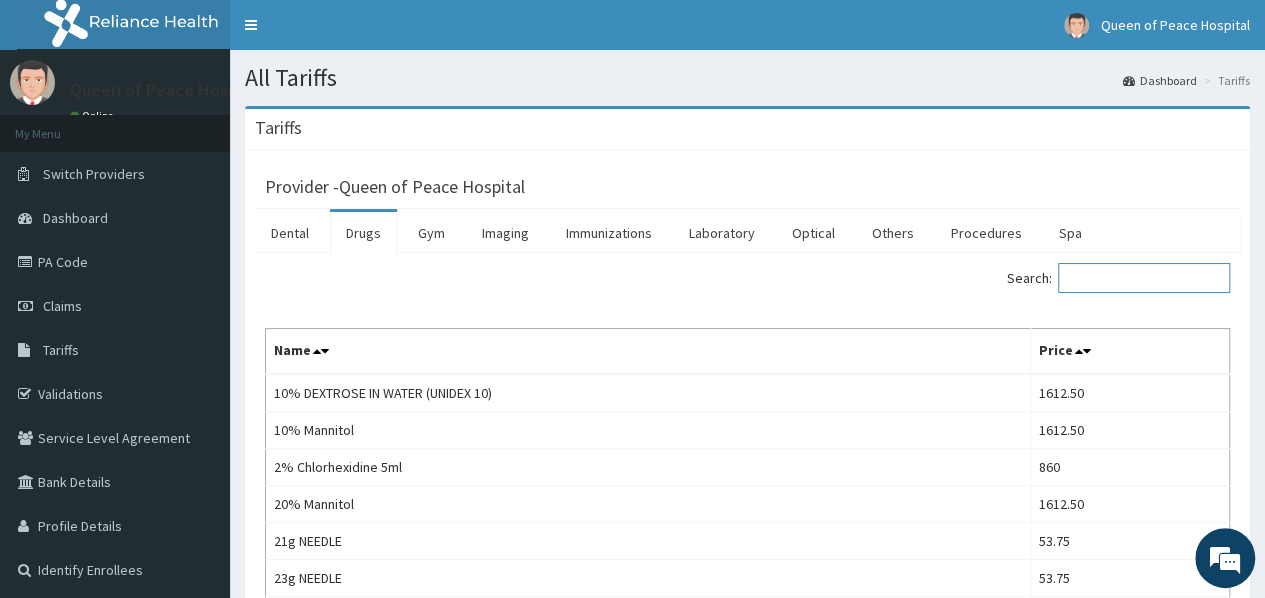 click on "Search:" at bounding box center [1144, 278] 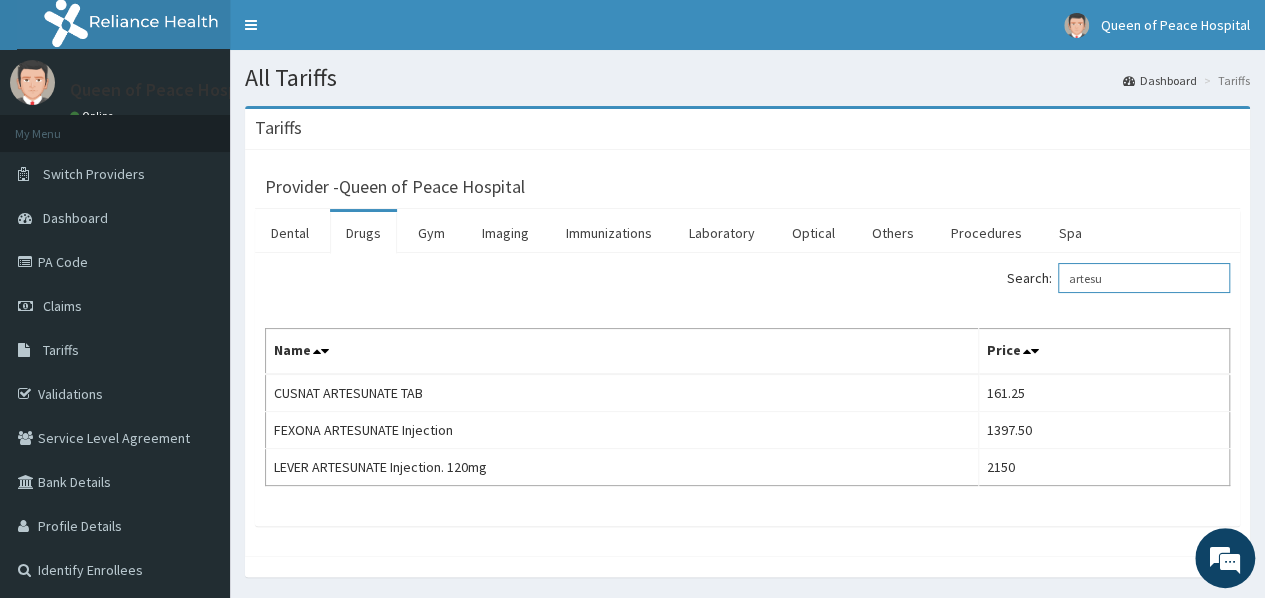 scroll, scrollTop: 0, scrollLeft: 0, axis: both 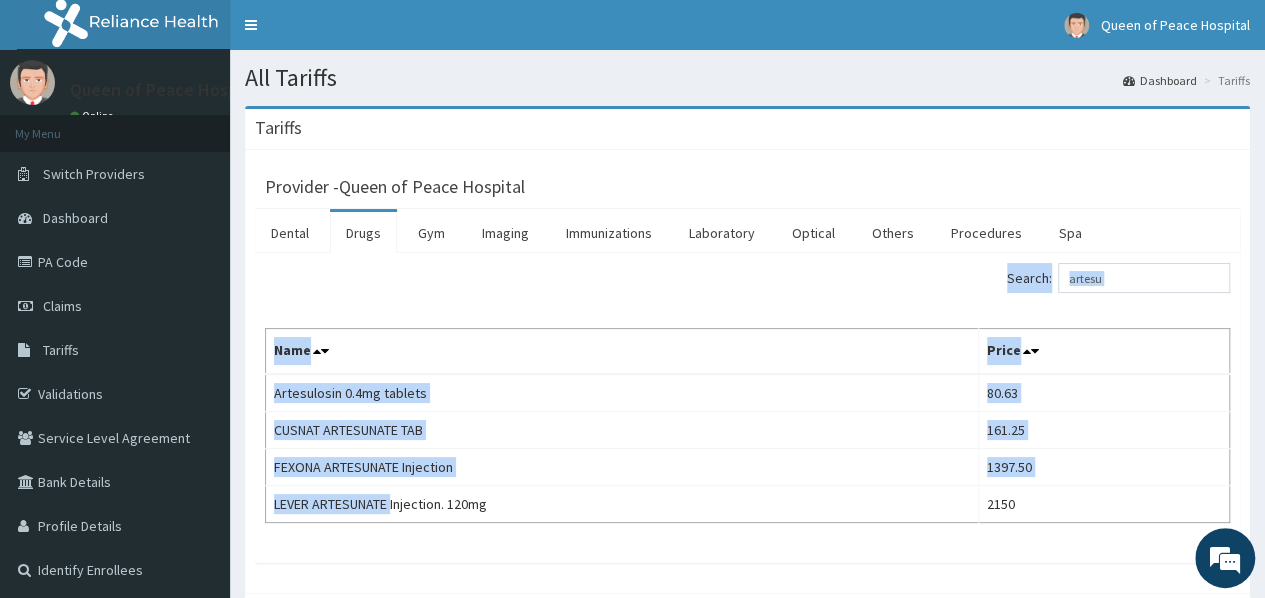drag, startPoint x: 390, startPoint y: 500, endPoint x: 264, endPoint y: 485, distance: 126.88972 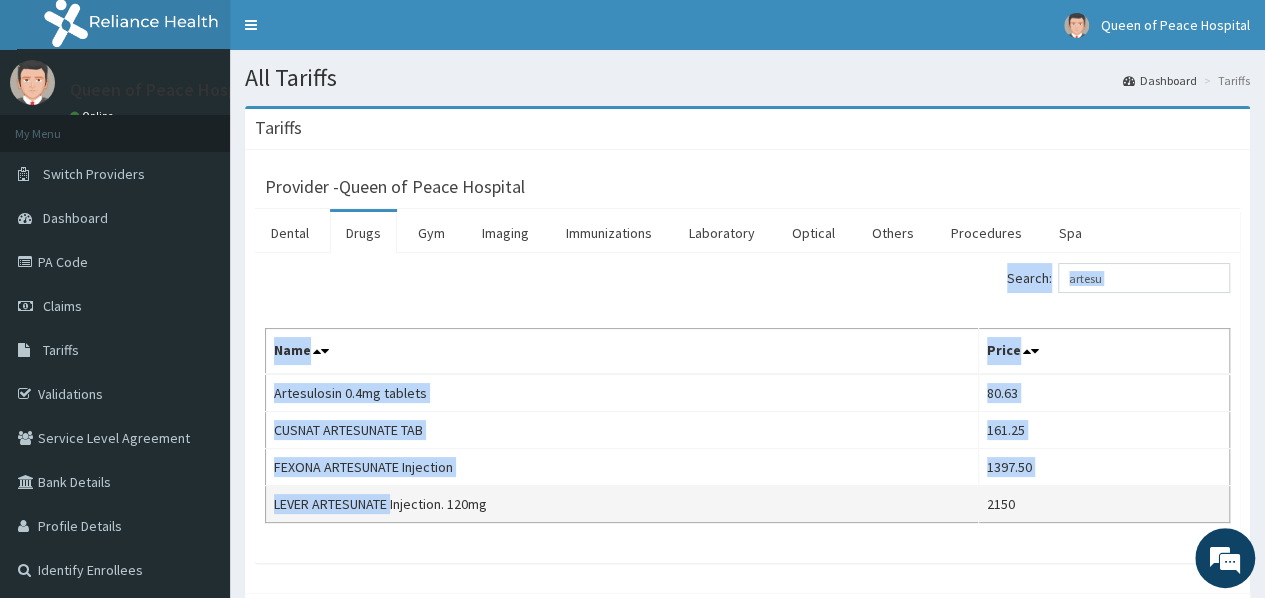 click on "LEVER ARTESUNATE Injection. 120mg" at bounding box center (622, 504) 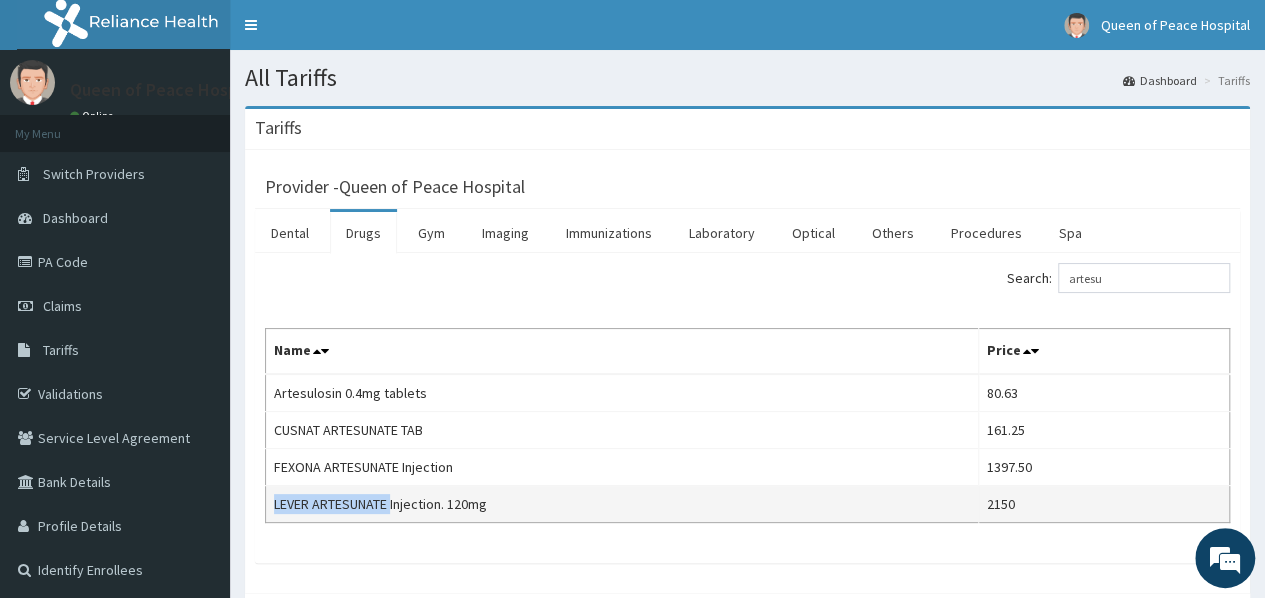 drag, startPoint x: 392, startPoint y: 502, endPoint x: 274, endPoint y: 496, distance: 118.15244 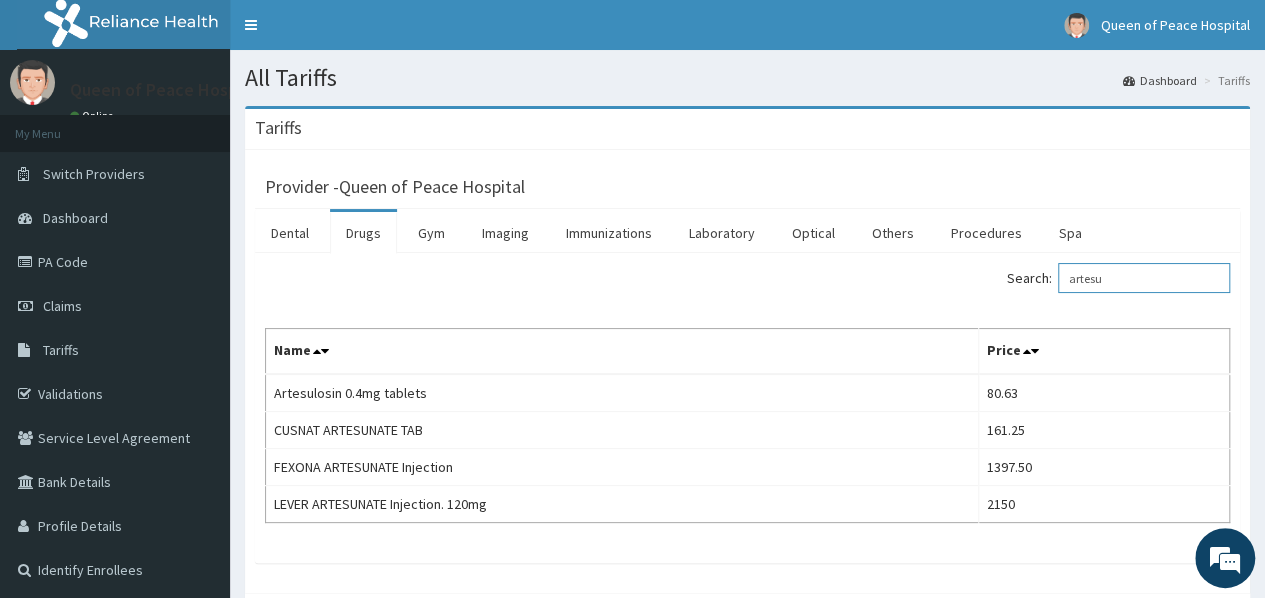 click on "artesu" at bounding box center (1144, 278) 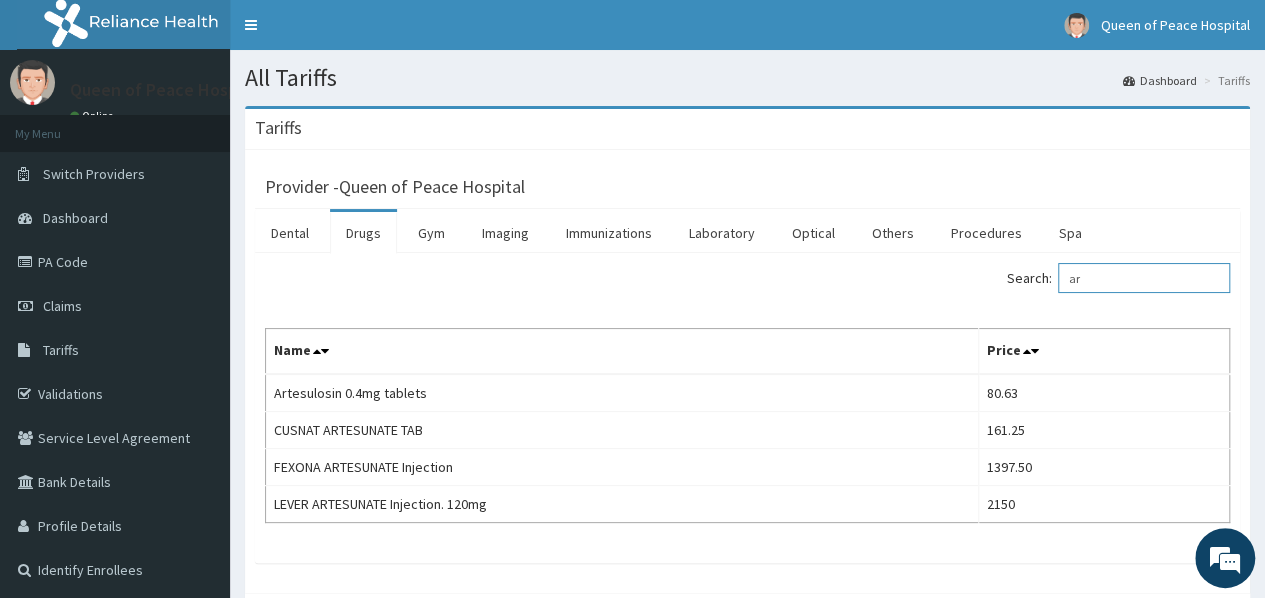 type on "a" 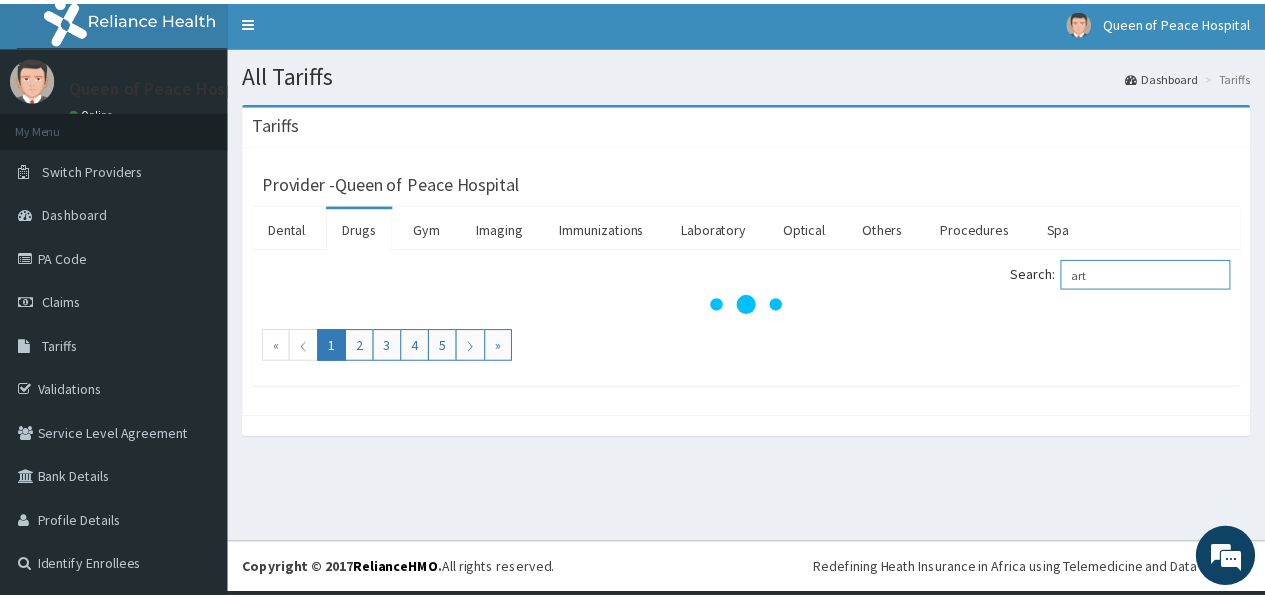 scroll, scrollTop: 0, scrollLeft: 0, axis: both 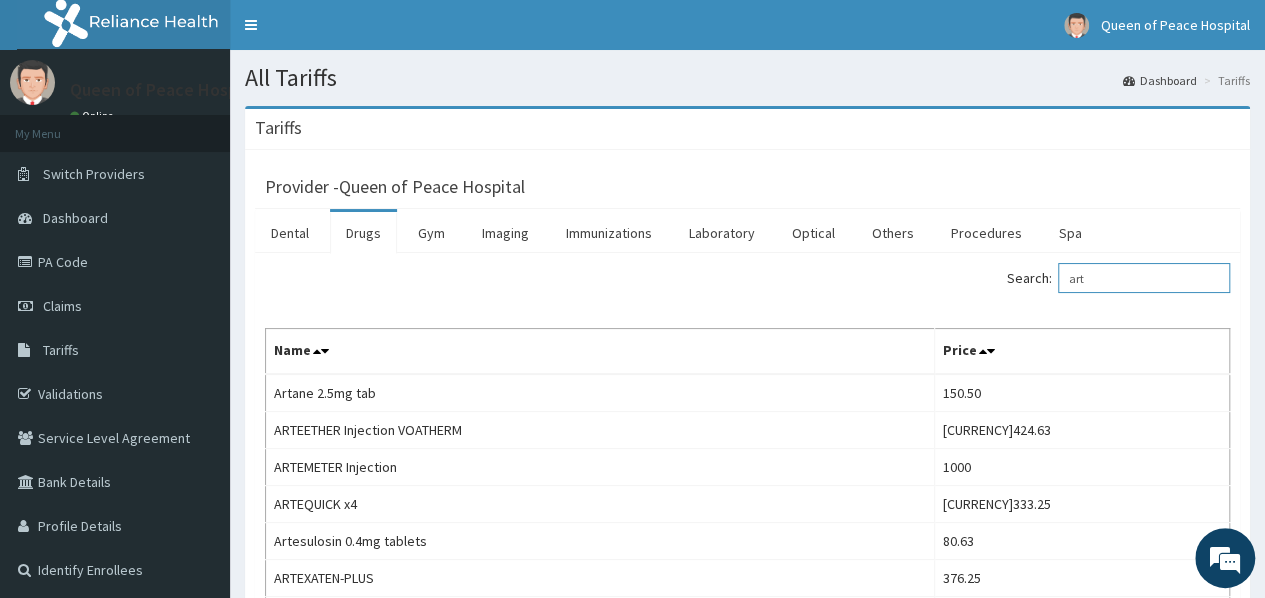 drag, startPoint x: 1274, startPoint y: 144, endPoint x: 1279, endPoint y: 180, distance: 36.345562 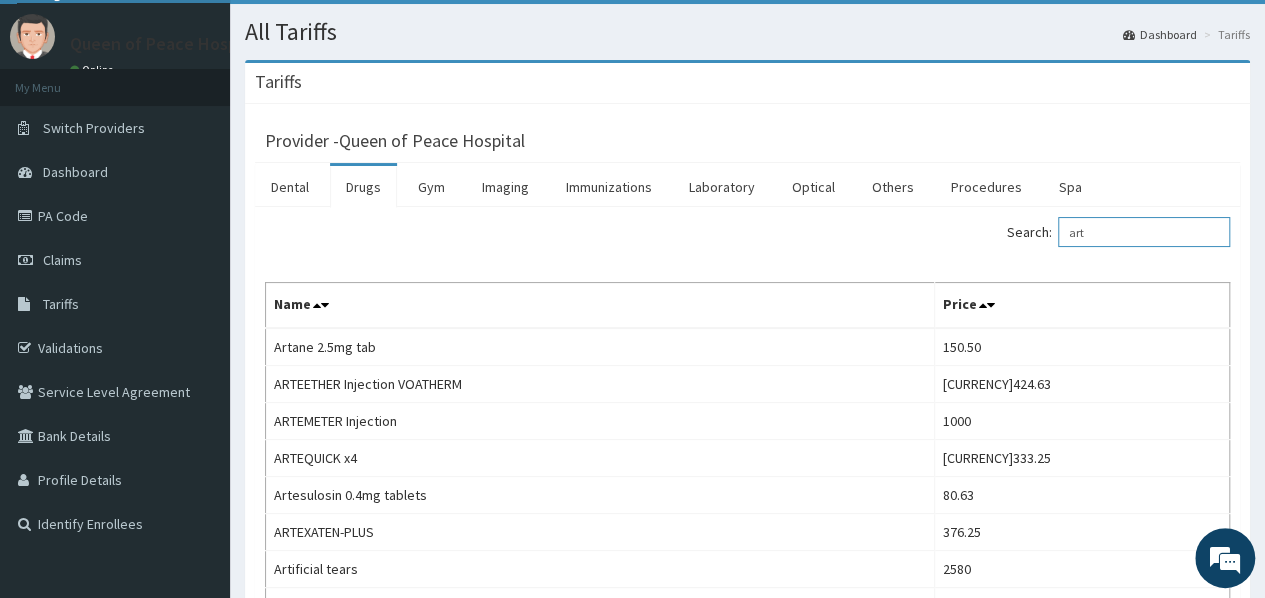 scroll, scrollTop: 0, scrollLeft: 0, axis: both 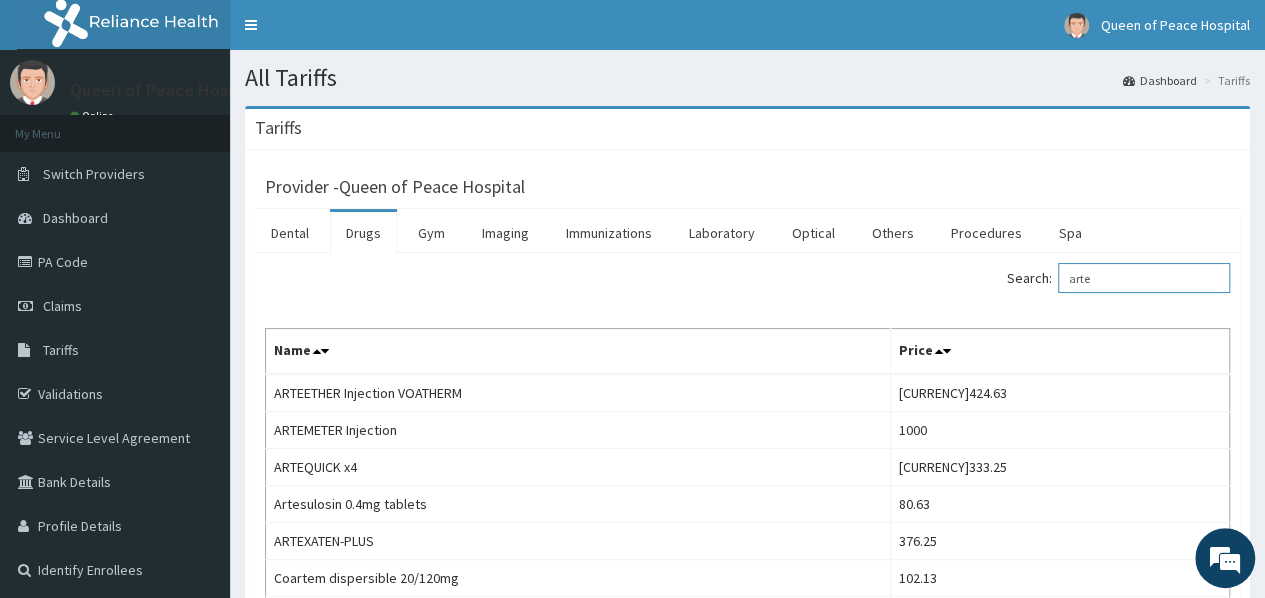 click on "arte" at bounding box center (1144, 278) 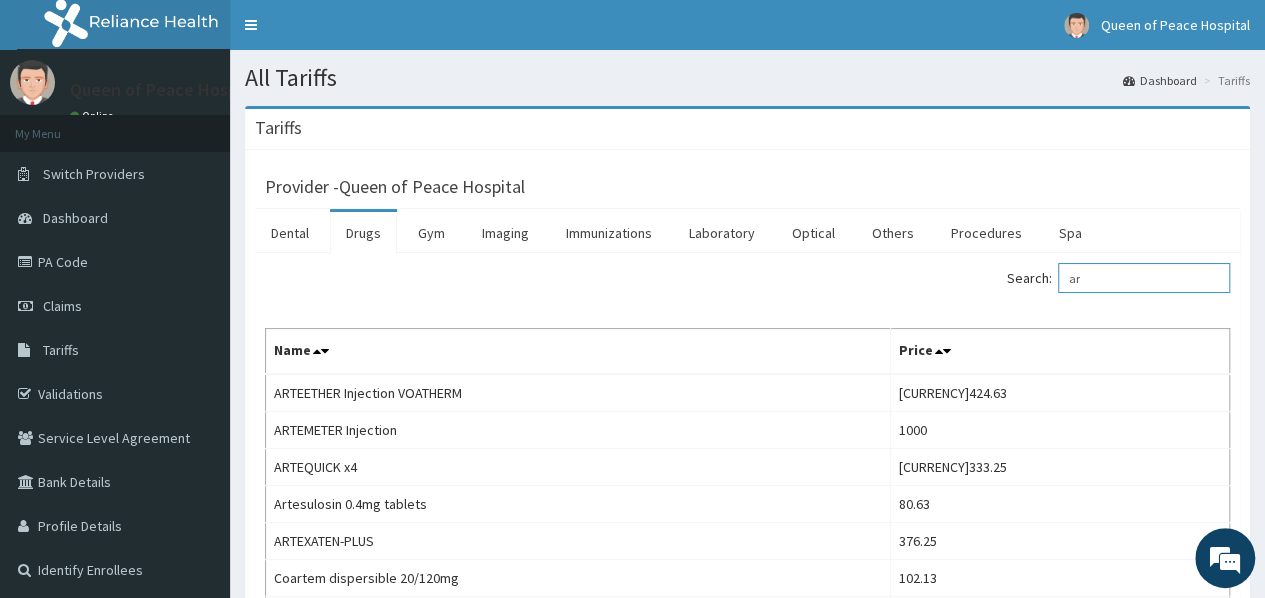 type on "a" 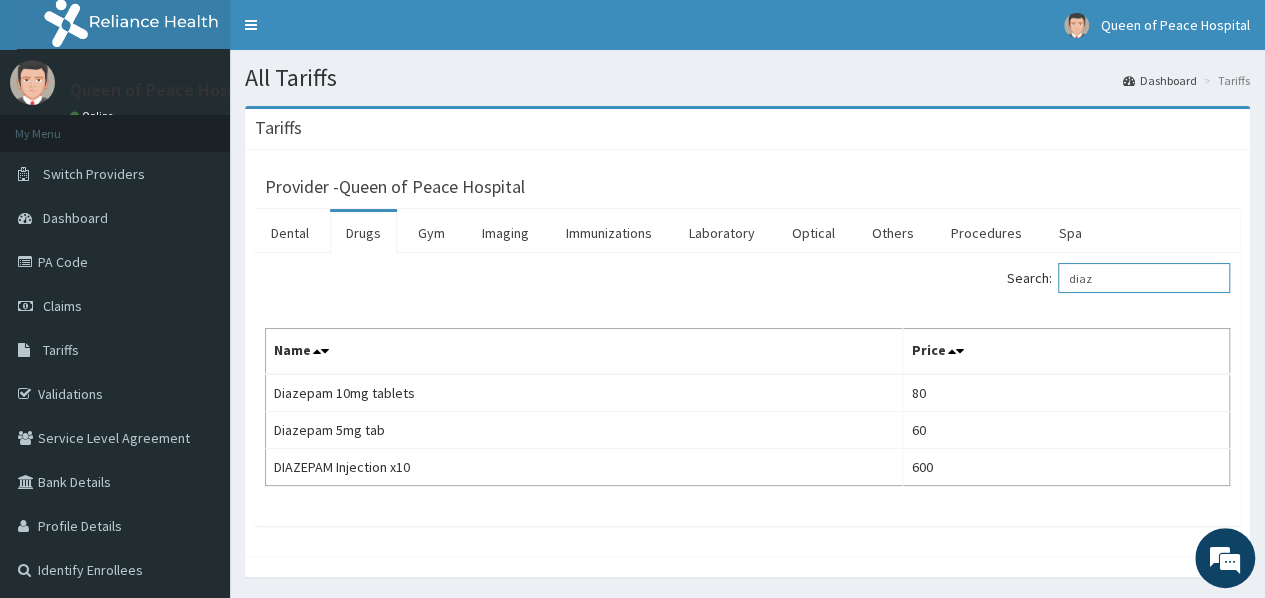 type on "diaz" 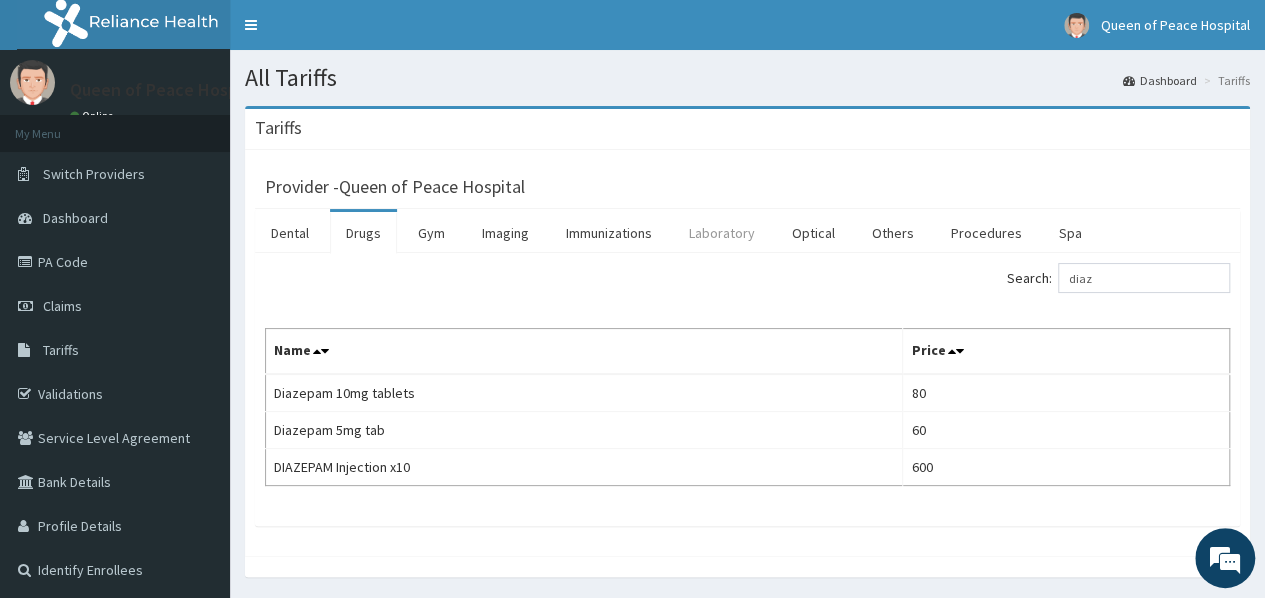 click on "Laboratory" at bounding box center [722, 233] 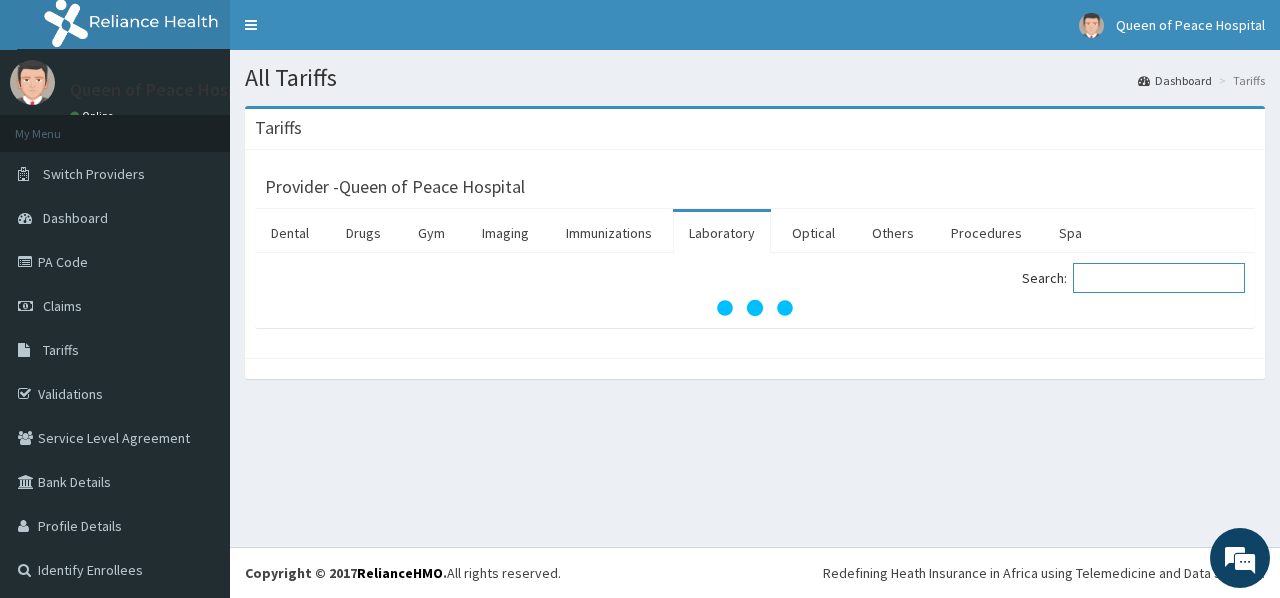 click on "Search:" at bounding box center [1159, 278] 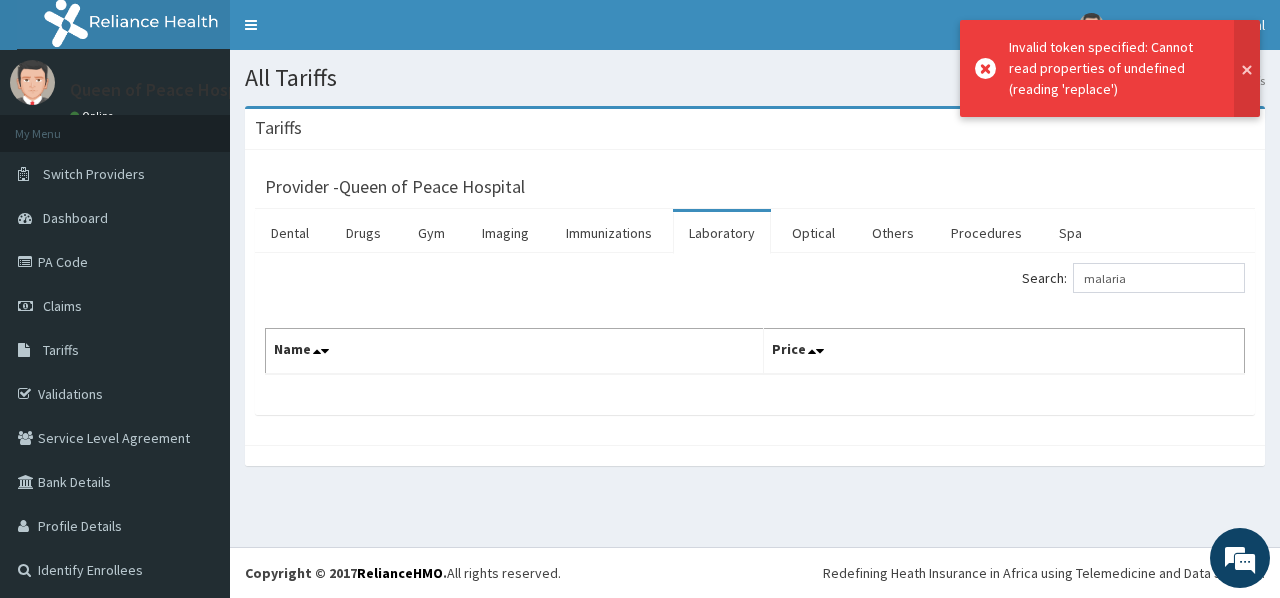 click at bounding box center [1247, 68] 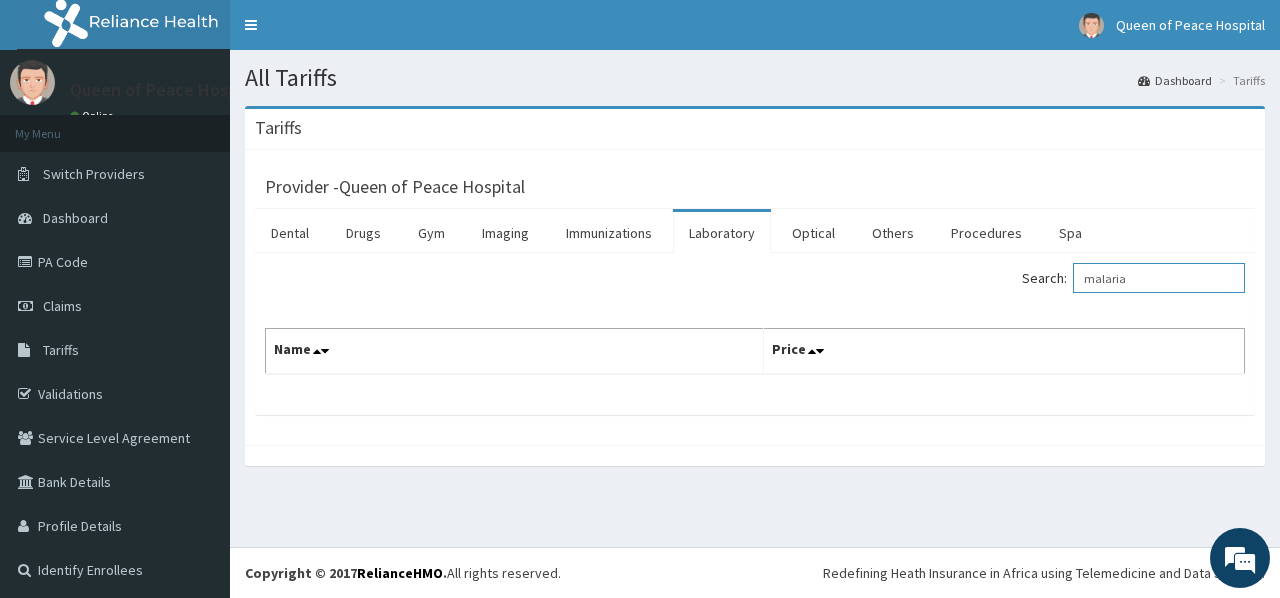 click on "malaria" at bounding box center [1159, 278] 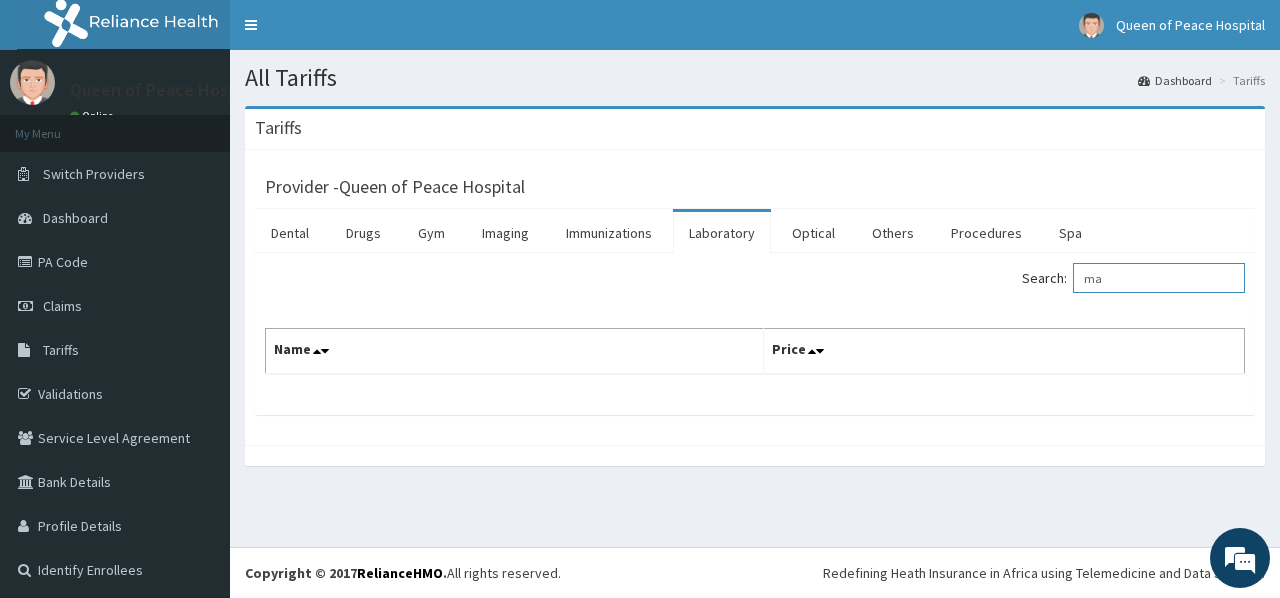 type on "m" 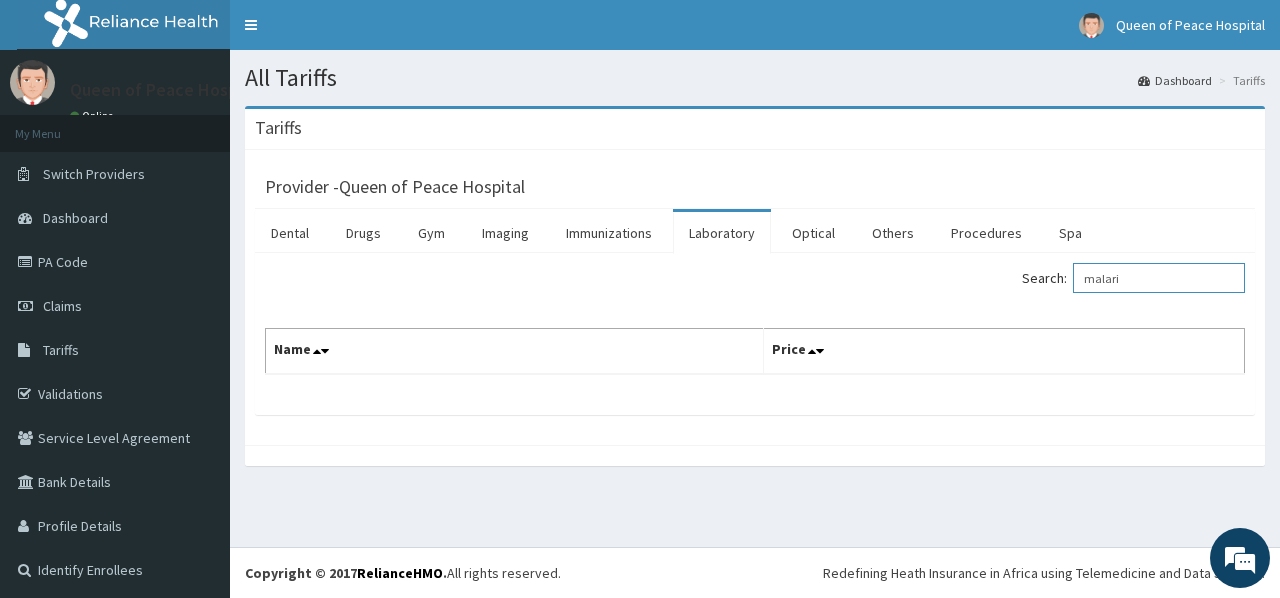 type on "malaria" 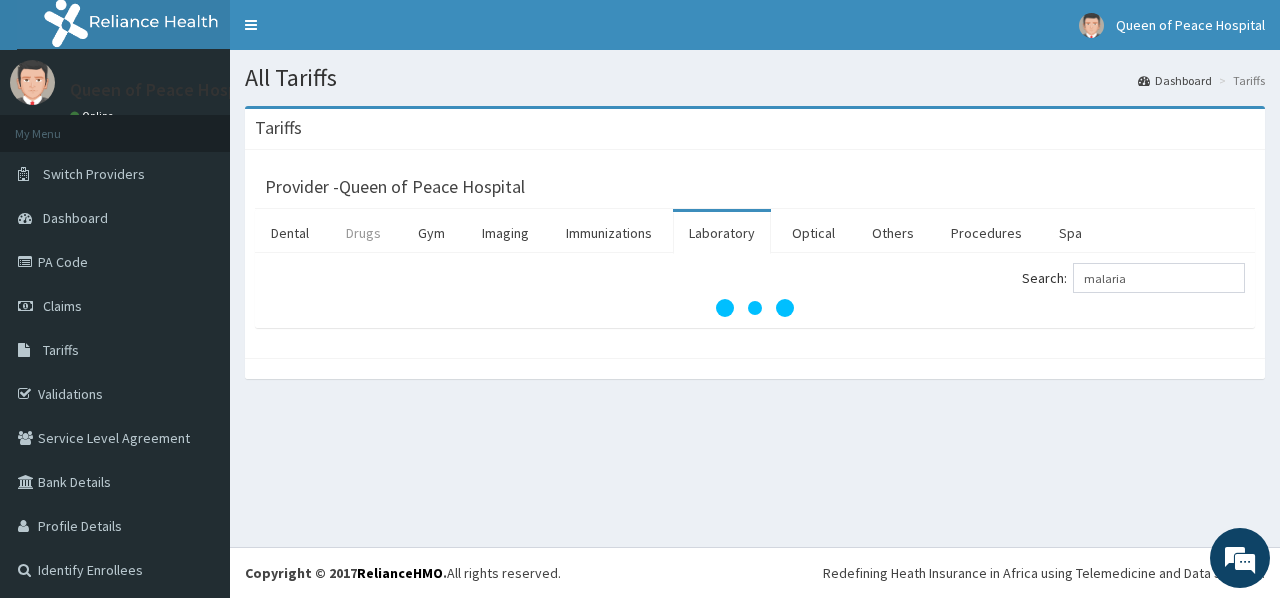 click on "Drugs" at bounding box center (363, 233) 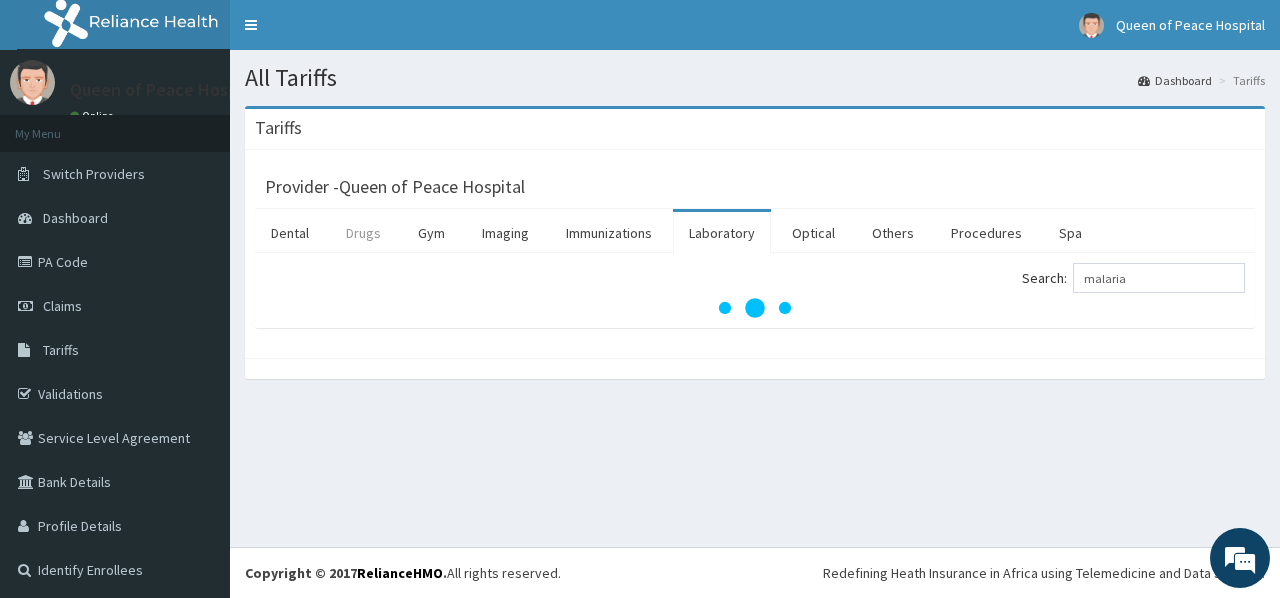 type 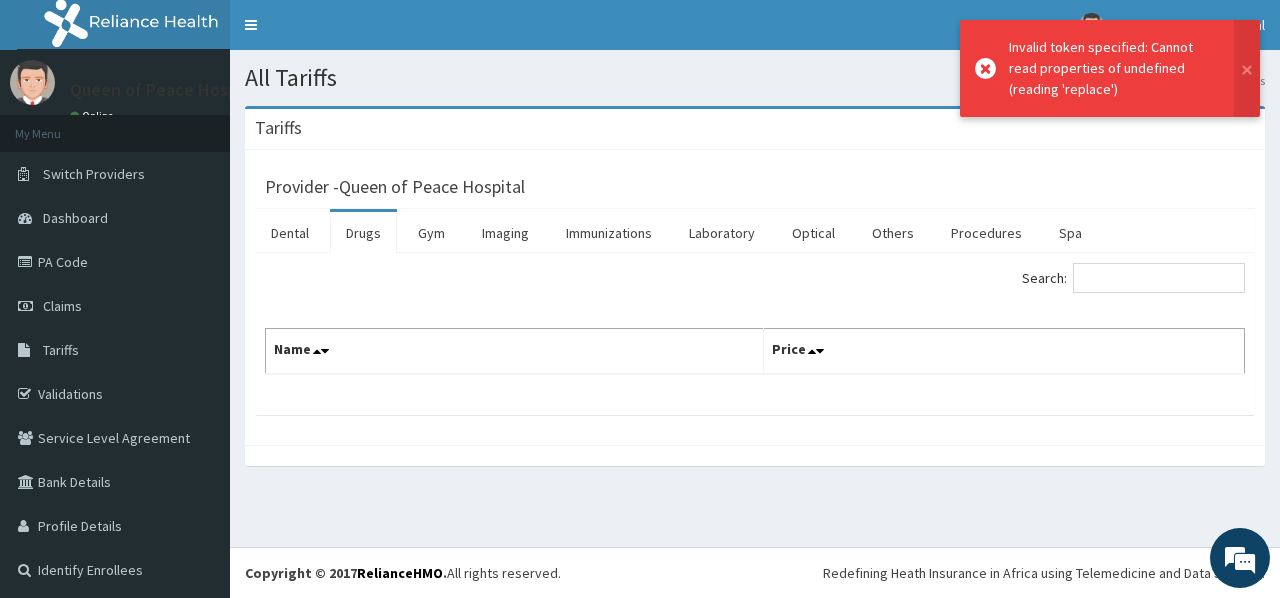 click on "All Tariffs
Dashboard
Tariffs" at bounding box center (755, 70) 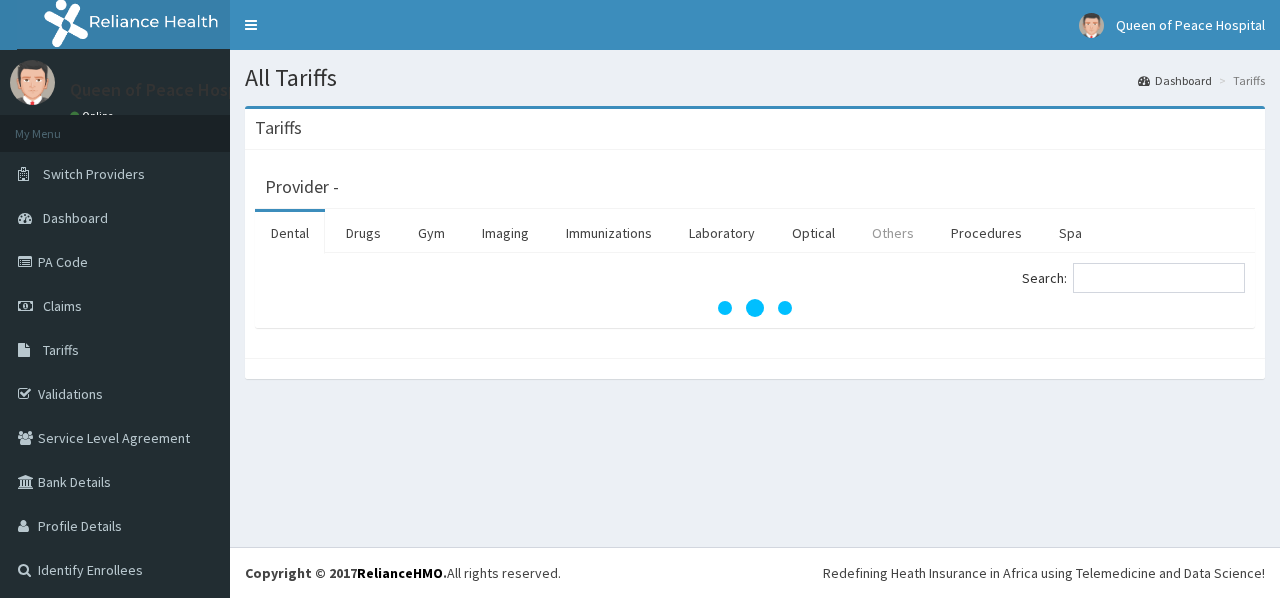 scroll, scrollTop: 0, scrollLeft: 0, axis: both 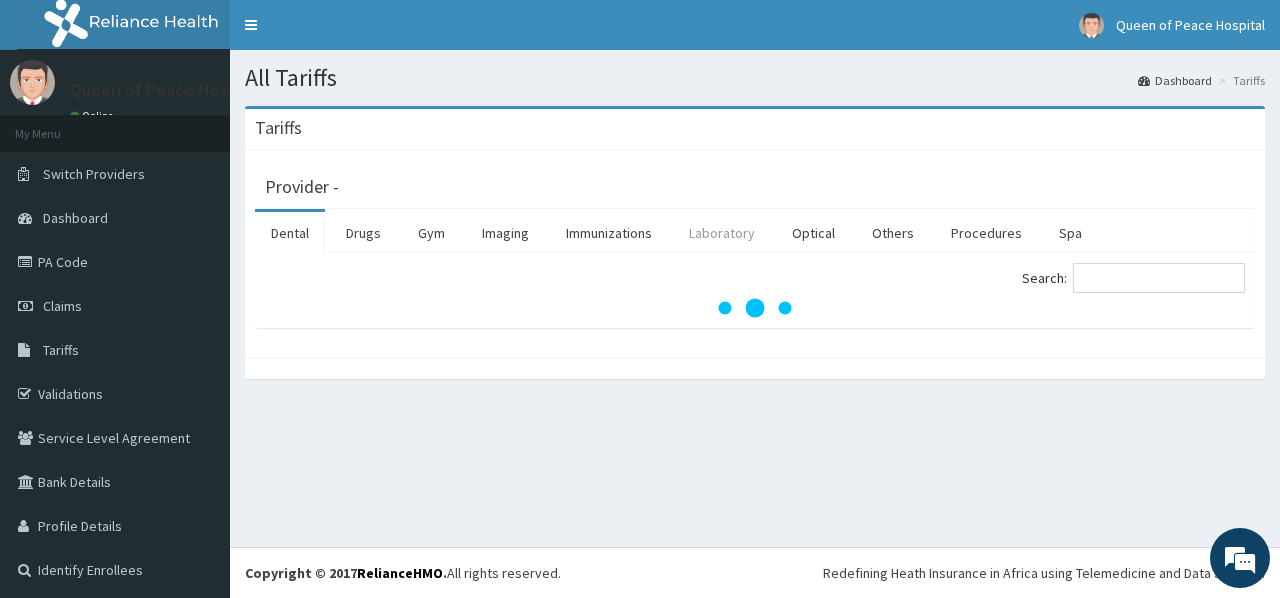 click on "Laboratory" at bounding box center (722, 233) 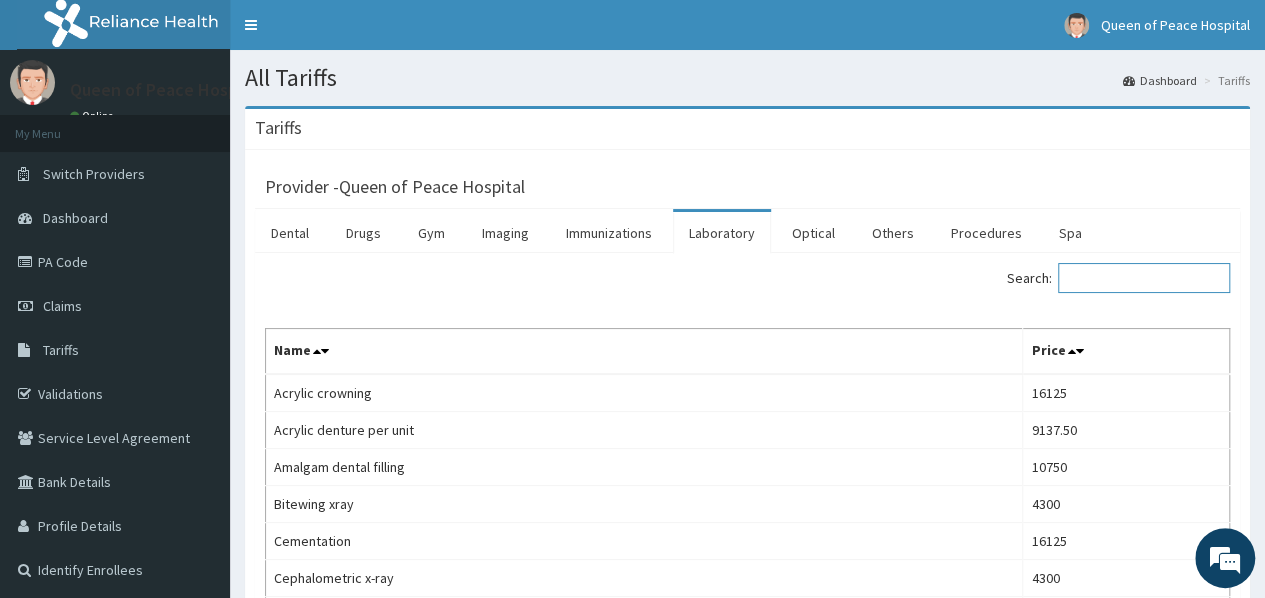click on "Search:" at bounding box center (1144, 278) 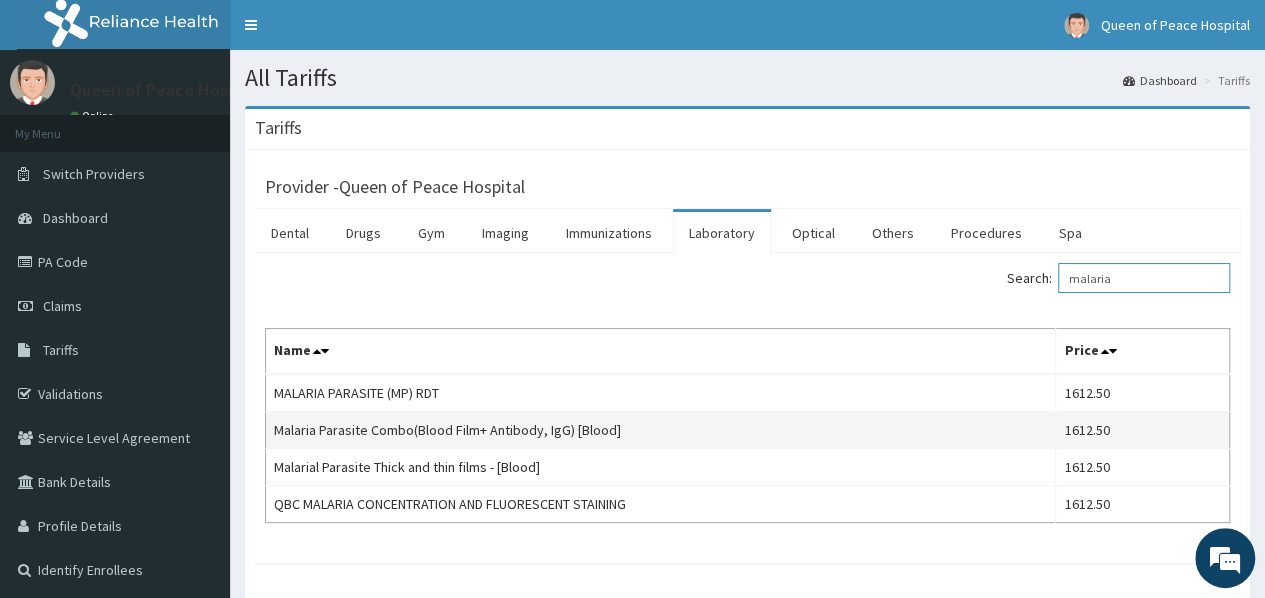 scroll, scrollTop: 0, scrollLeft: 0, axis: both 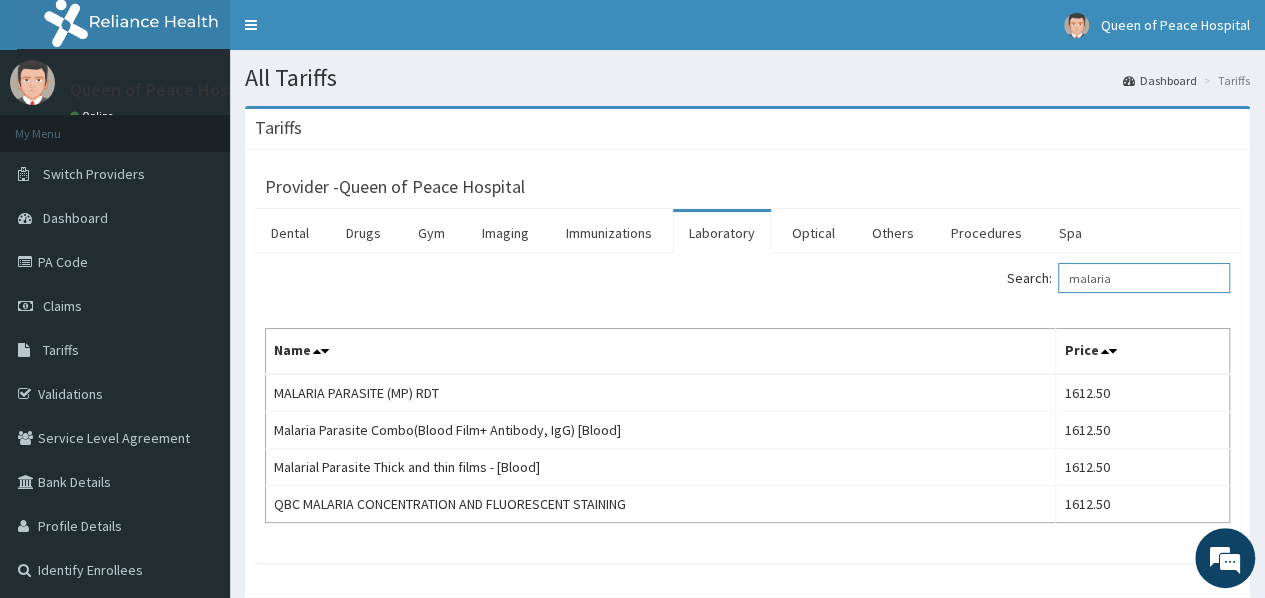 type on "malaria" 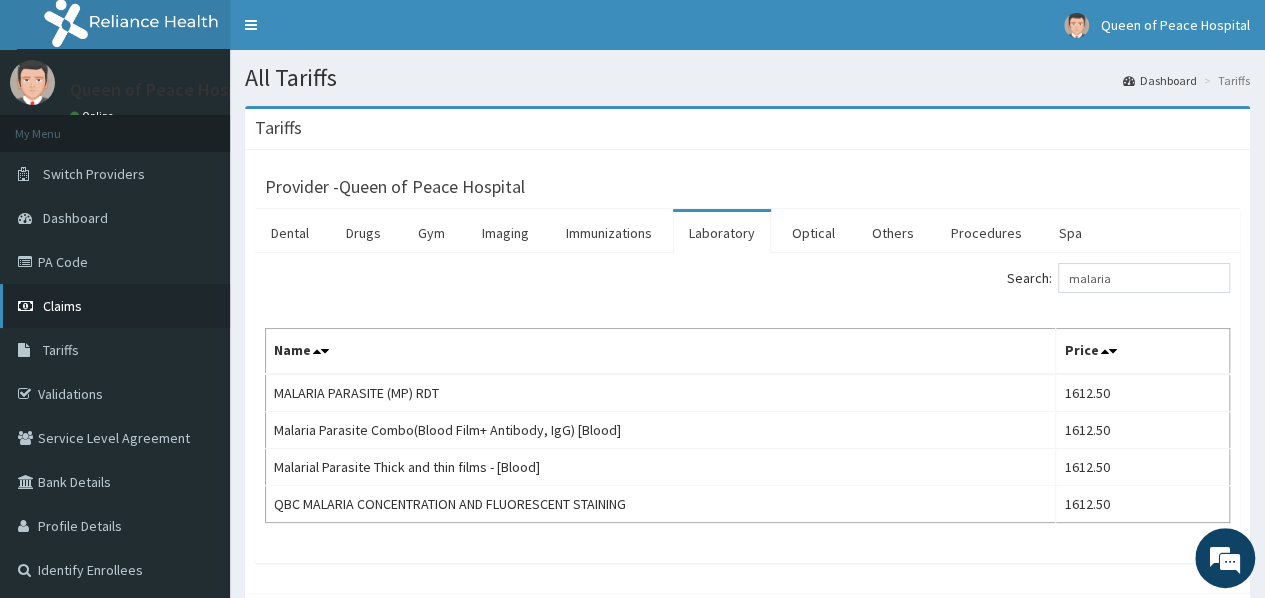 click on "Claims" at bounding box center [62, 306] 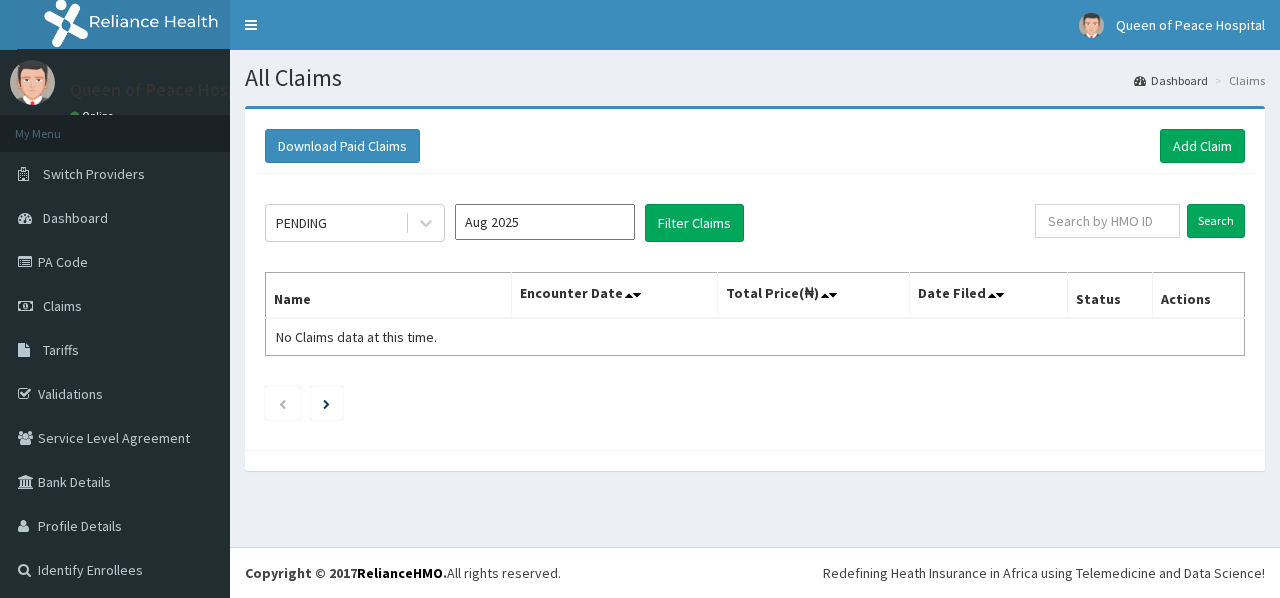 scroll, scrollTop: 0, scrollLeft: 0, axis: both 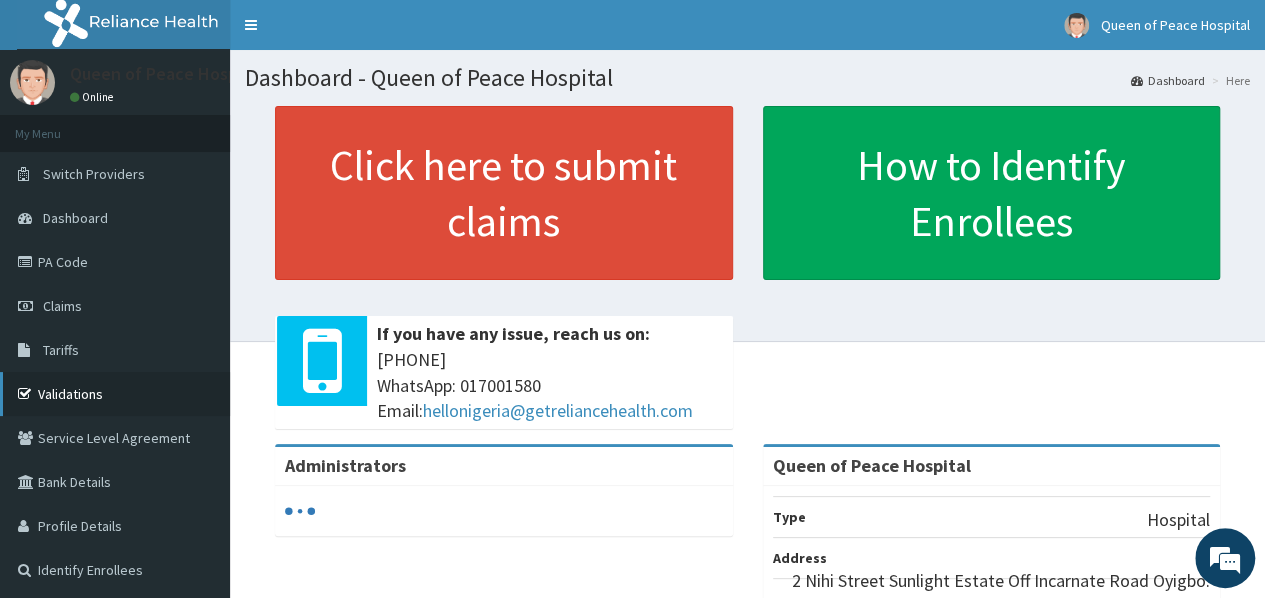 click on "Validations" at bounding box center (115, 394) 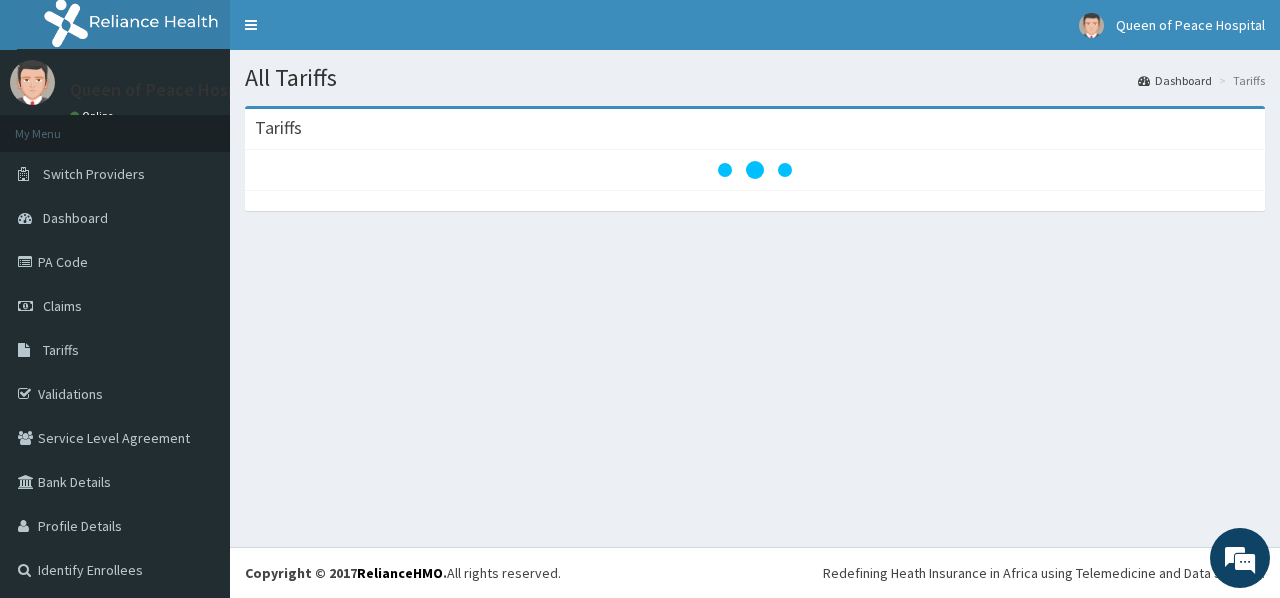 scroll, scrollTop: 0, scrollLeft: 0, axis: both 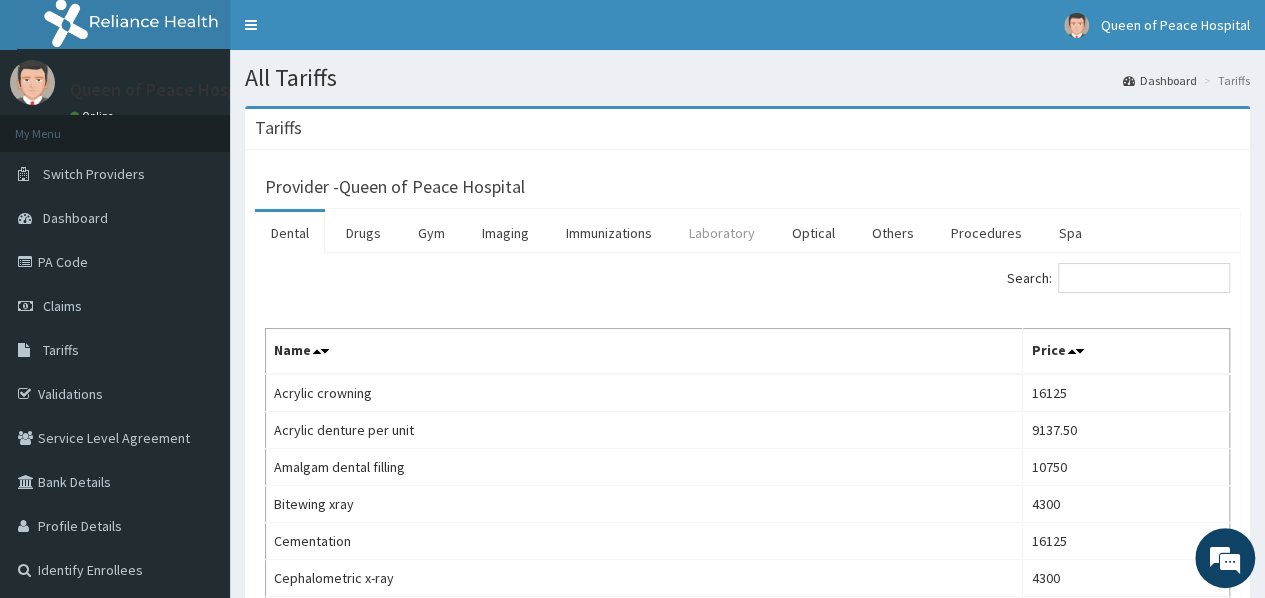 click on "Laboratory" at bounding box center (722, 233) 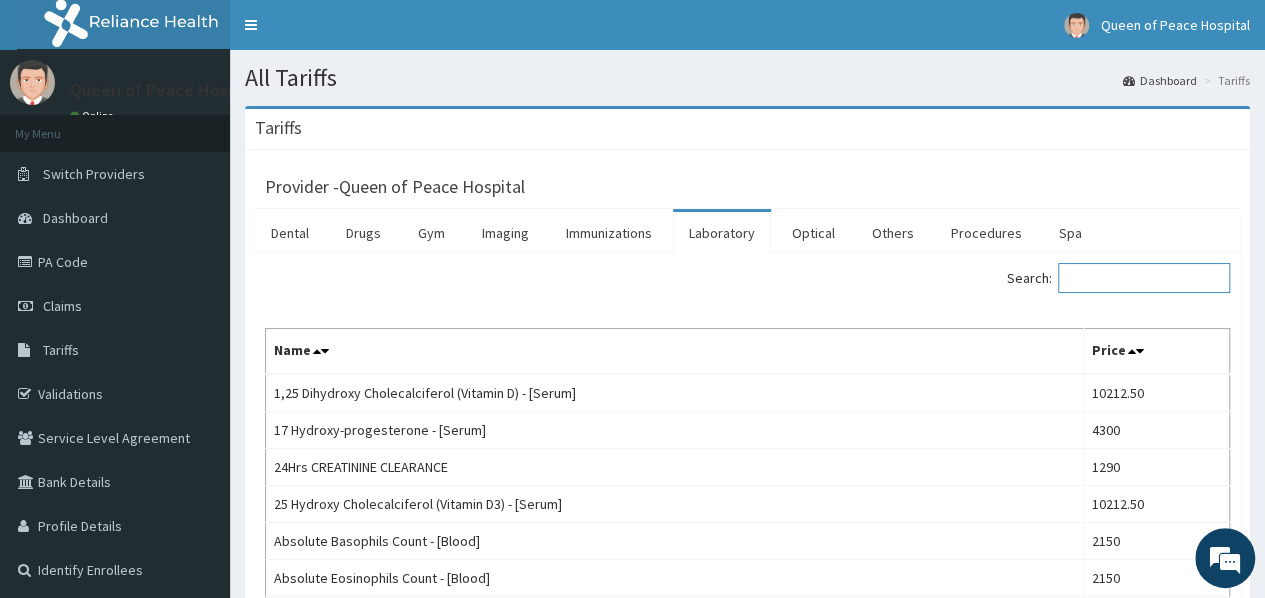 click on "Search:" at bounding box center (1144, 278) 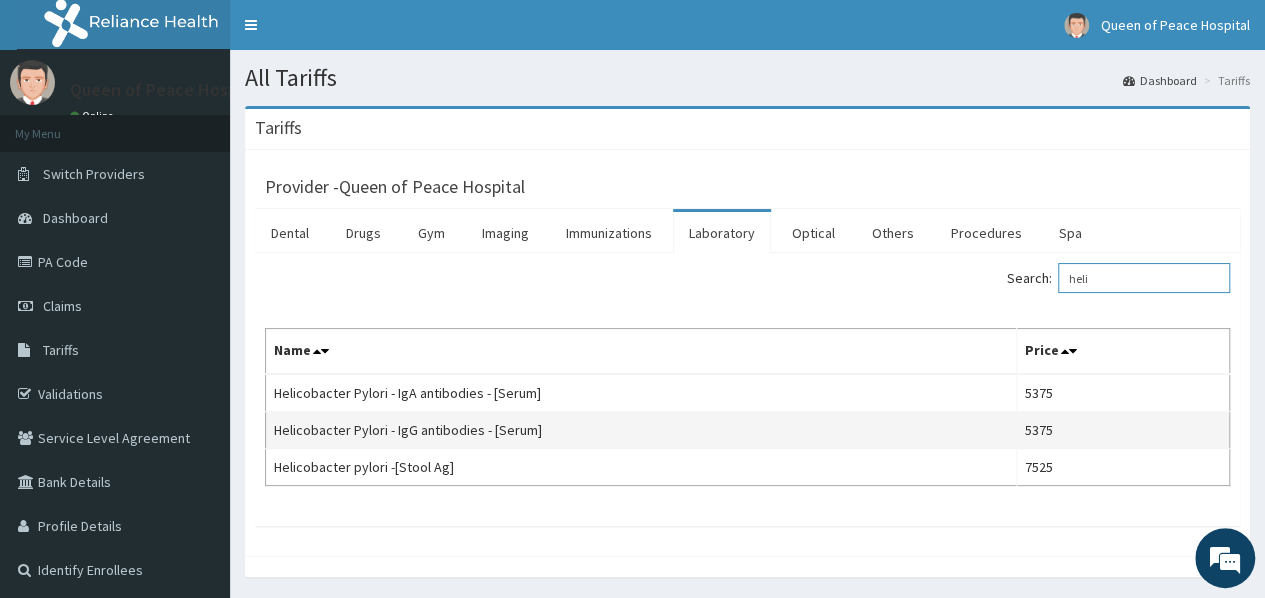 scroll, scrollTop: 0, scrollLeft: 0, axis: both 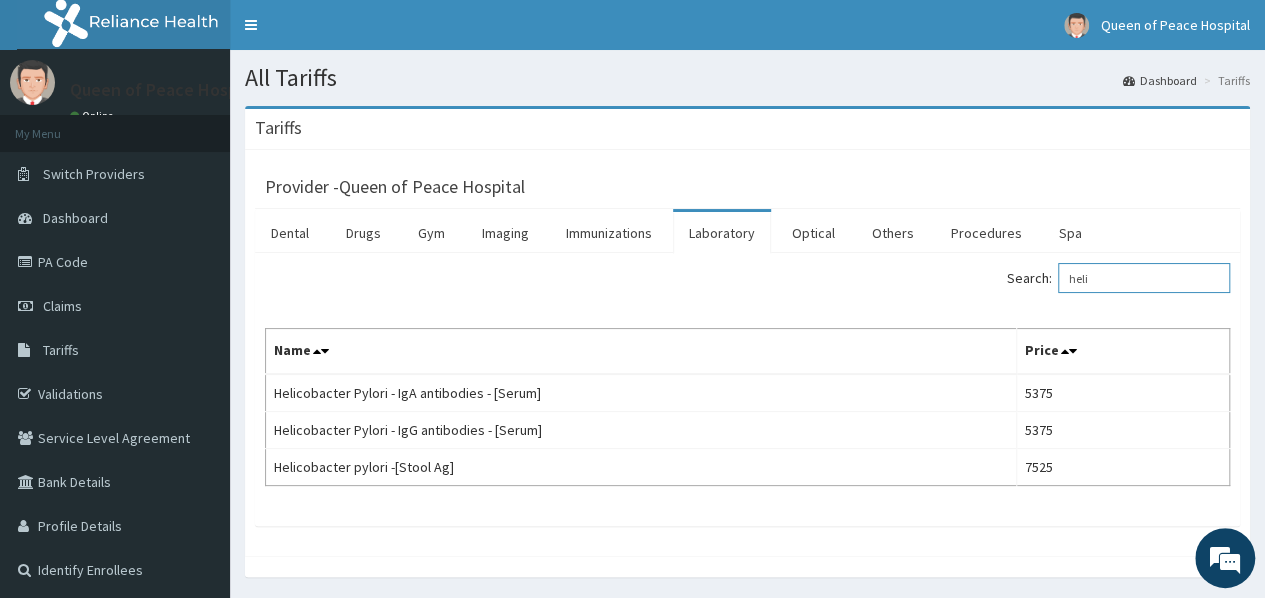click on "heli" at bounding box center (1144, 278) 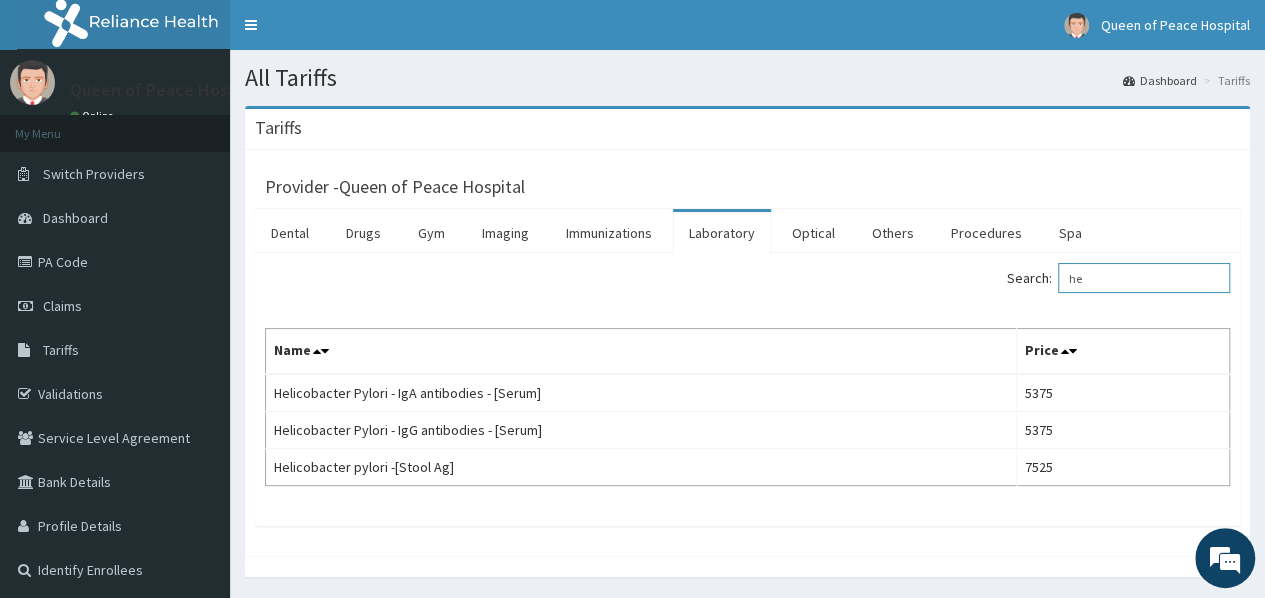 type on "h" 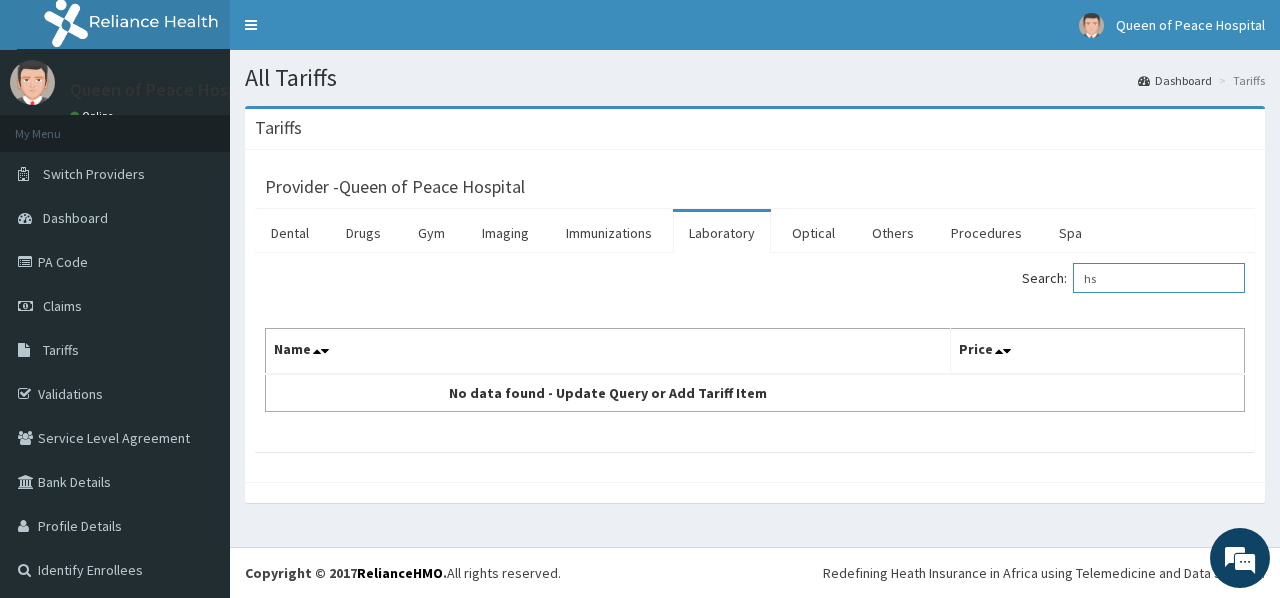 type on "h" 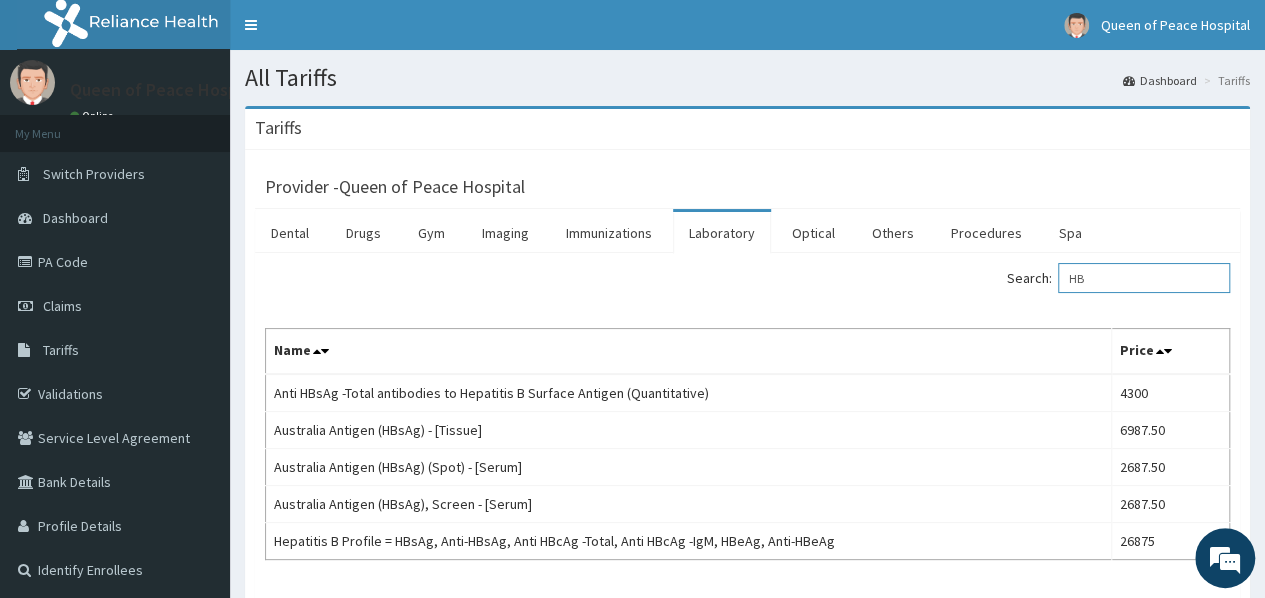 type on "H" 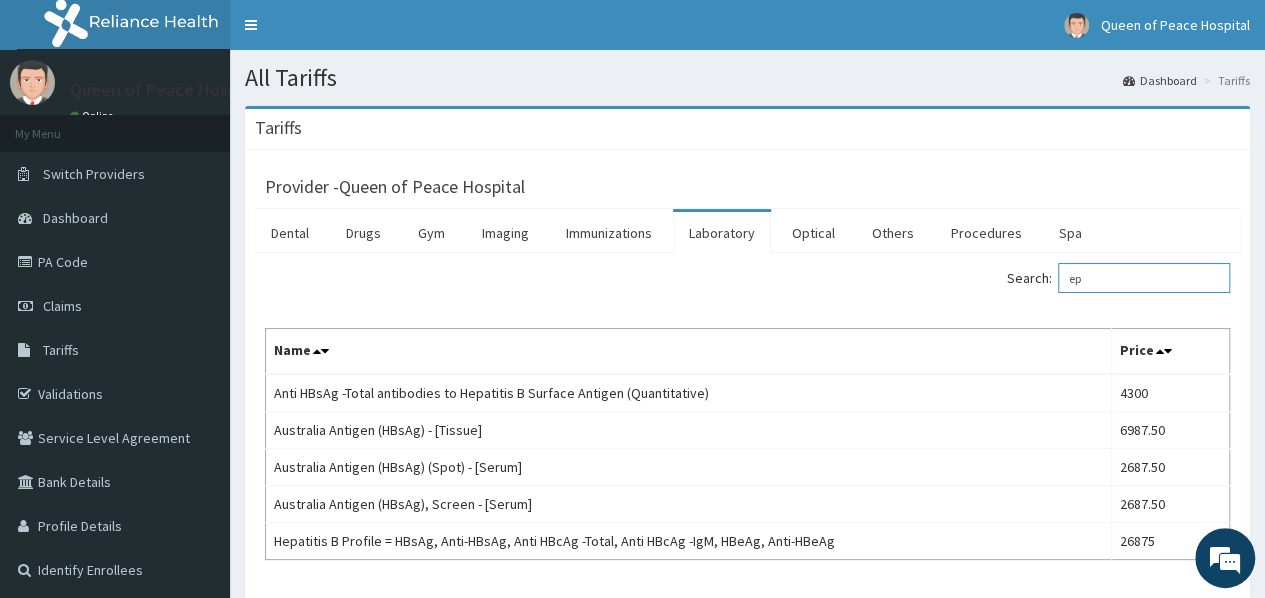 type on "e" 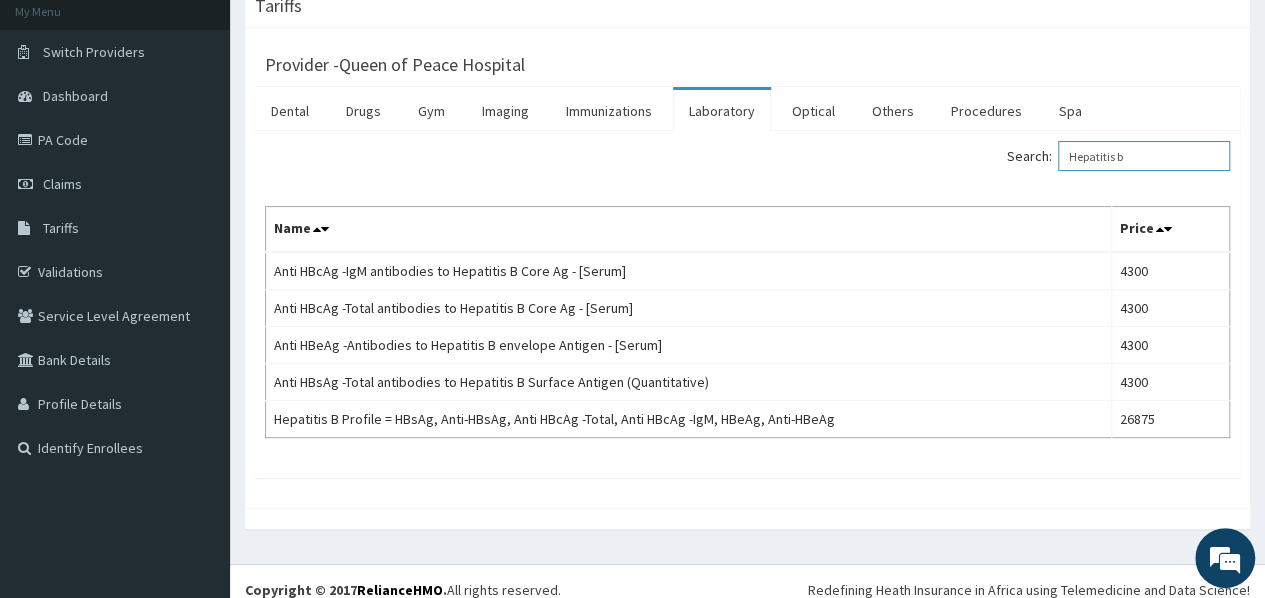 scroll, scrollTop: 136, scrollLeft: 0, axis: vertical 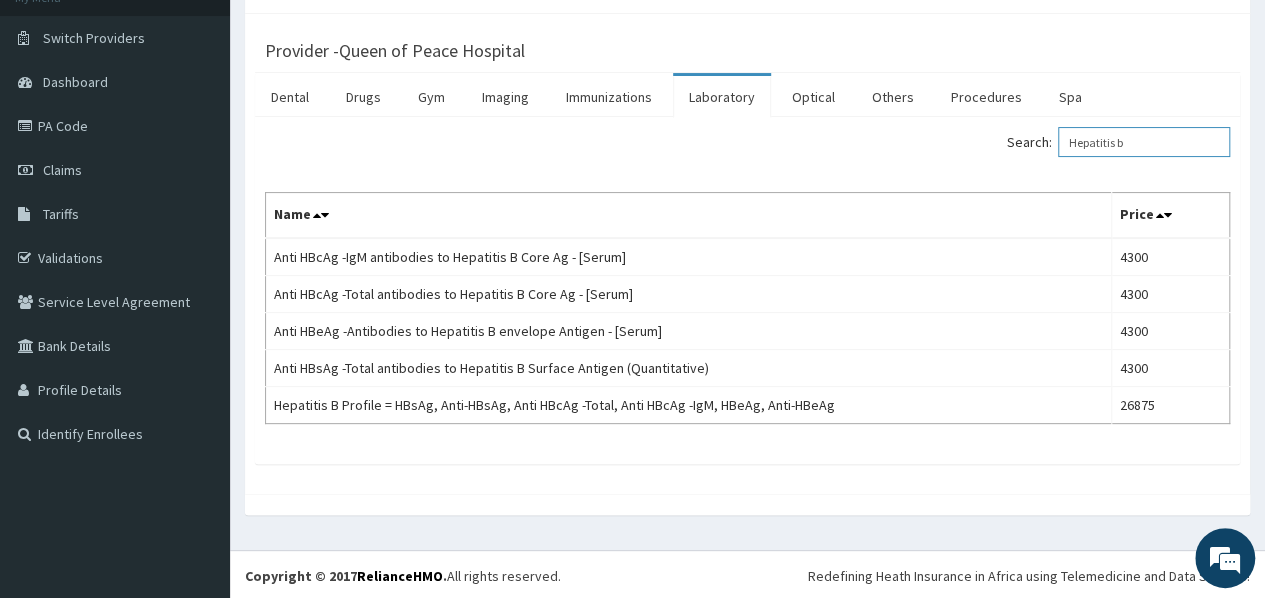 type on "Hepatitis b" 